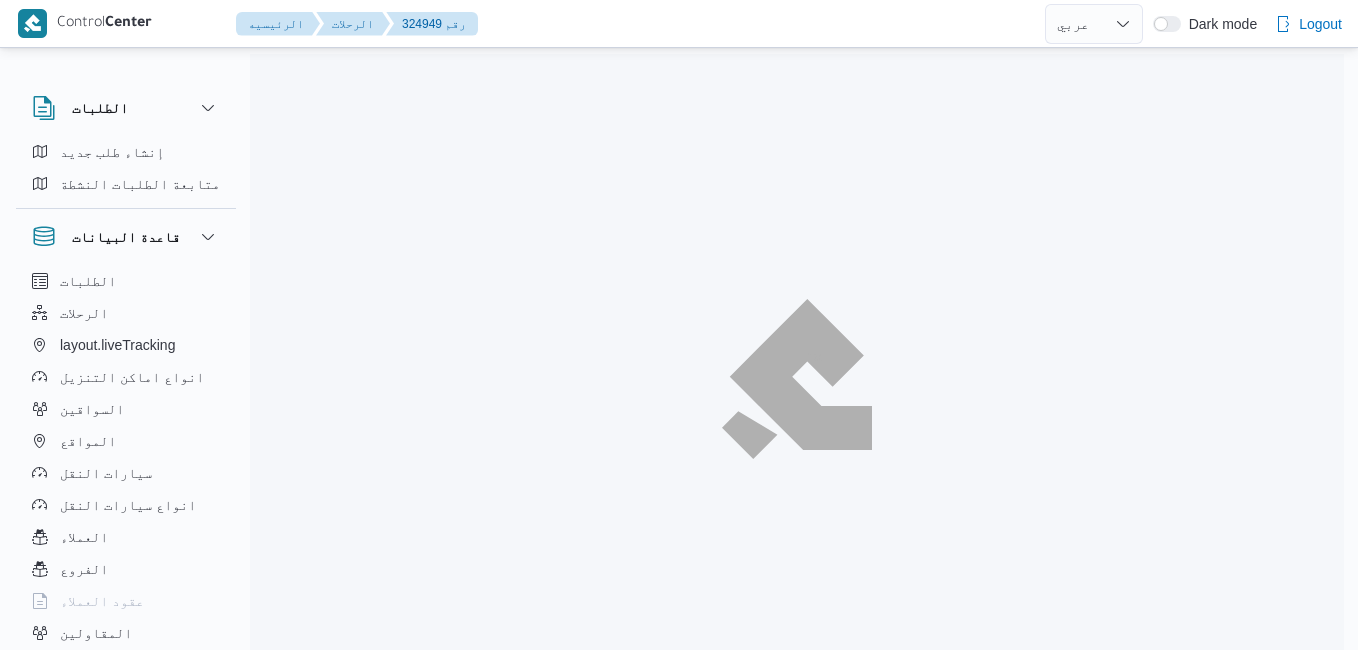 select on "ar" 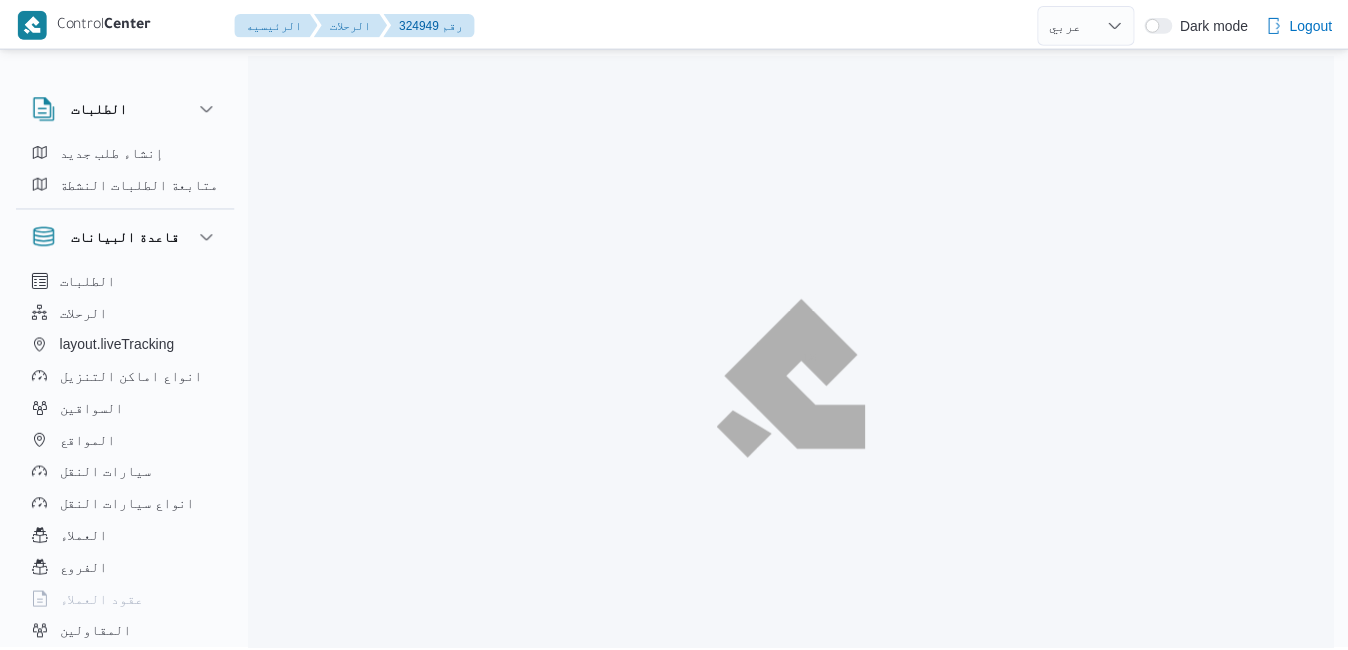 scroll, scrollTop: 0, scrollLeft: 0, axis: both 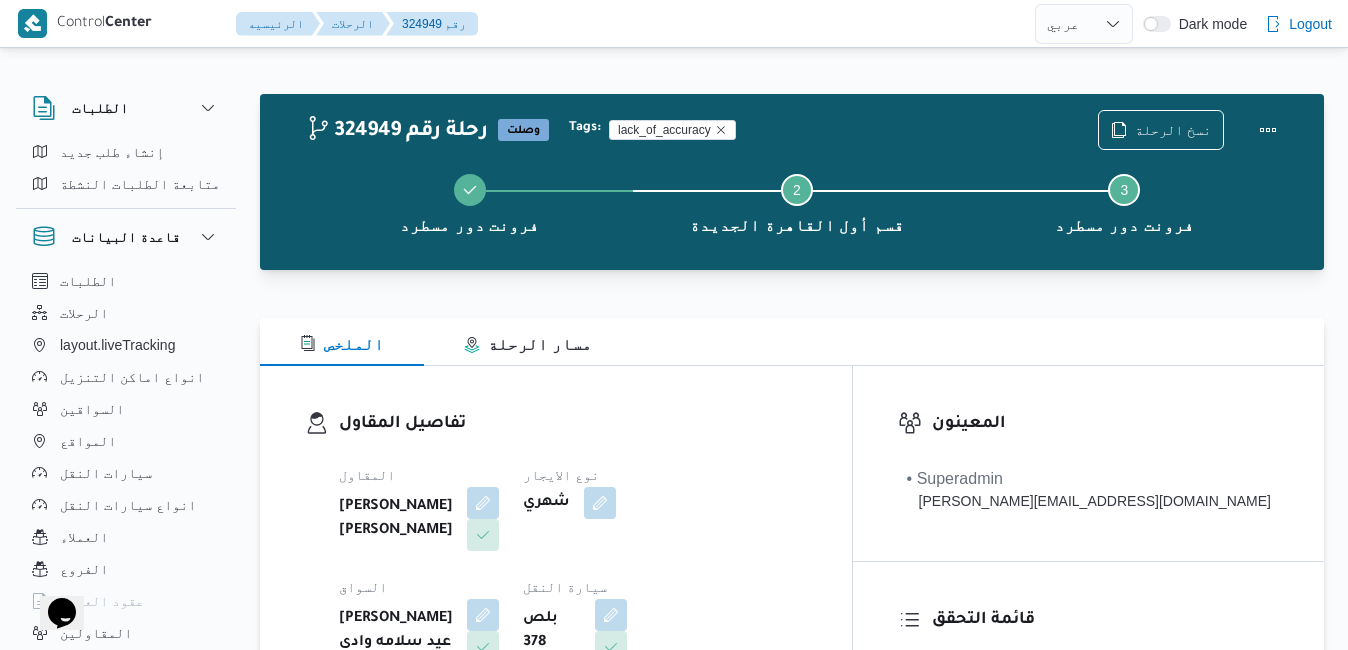 click on "الملخص مسار الرحلة" at bounding box center [792, 342] 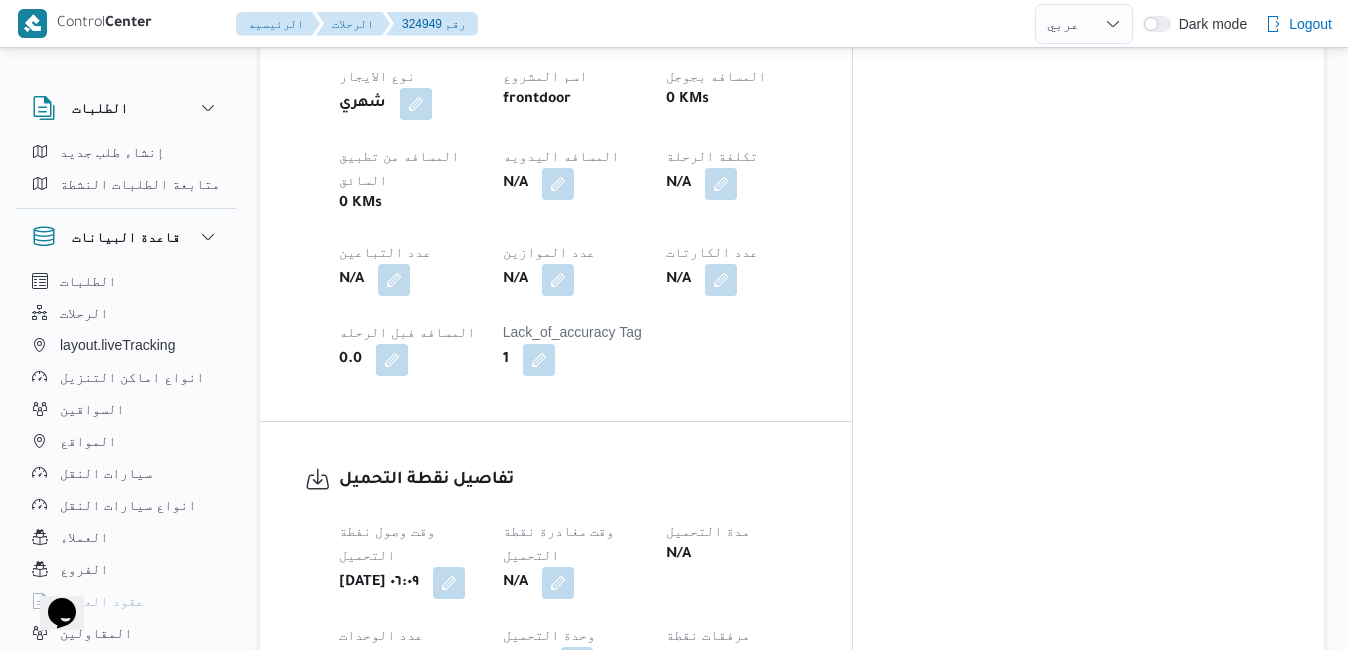 scroll, scrollTop: 1200, scrollLeft: 0, axis: vertical 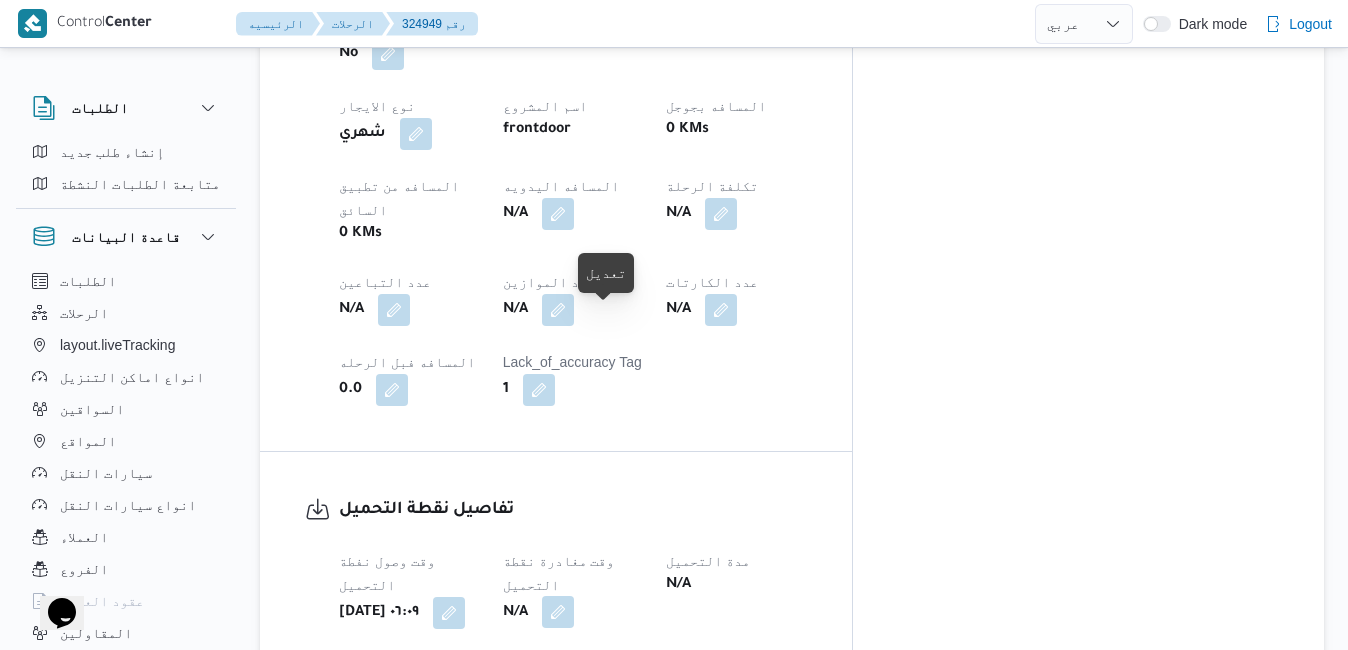 click at bounding box center [558, 612] 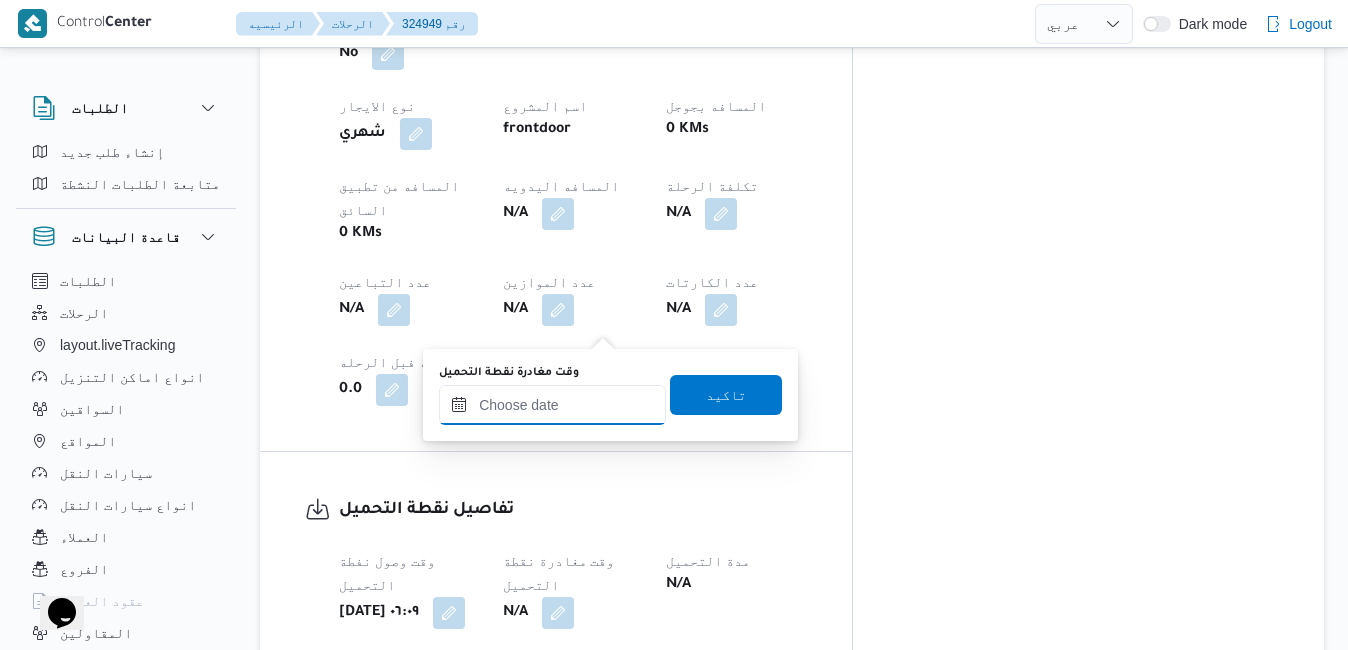 click on "وقت مغادرة نقطة التحميل" at bounding box center [552, 405] 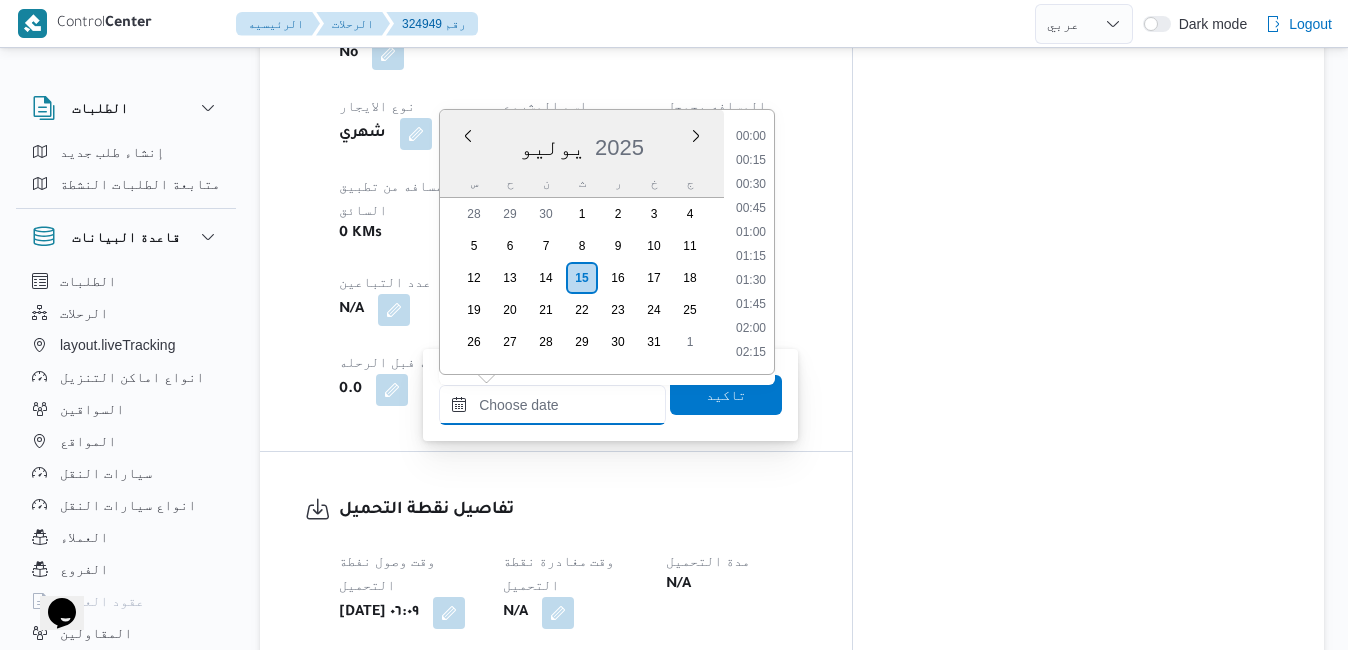 scroll, scrollTop: 1486, scrollLeft: 0, axis: vertical 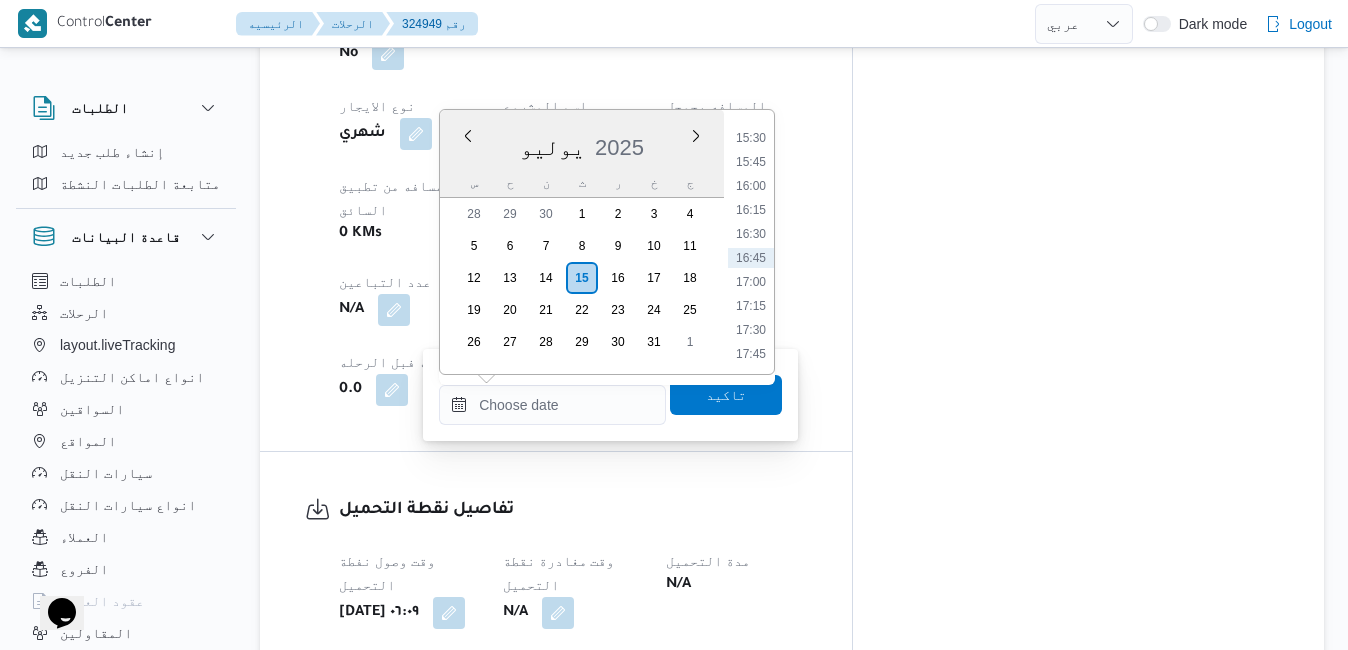 click on "يوليو 2025" at bounding box center [582, 143] 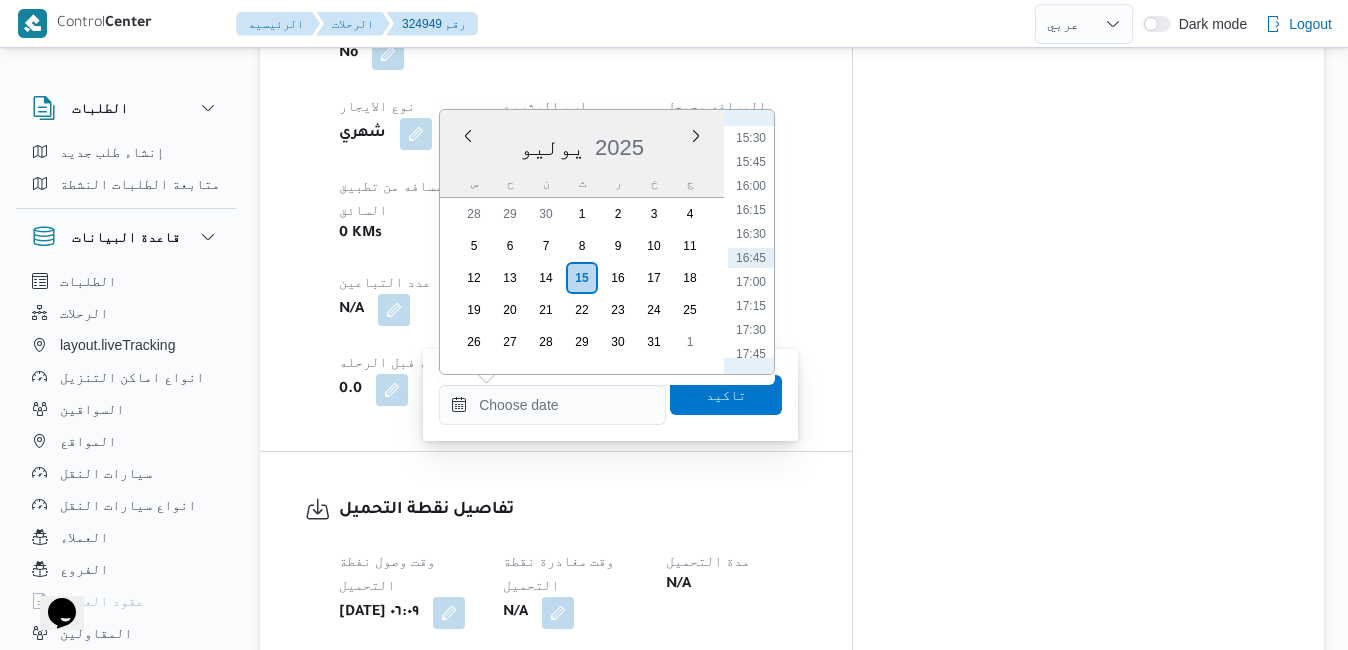scroll, scrollTop: 1283, scrollLeft: 0, axis: vertical 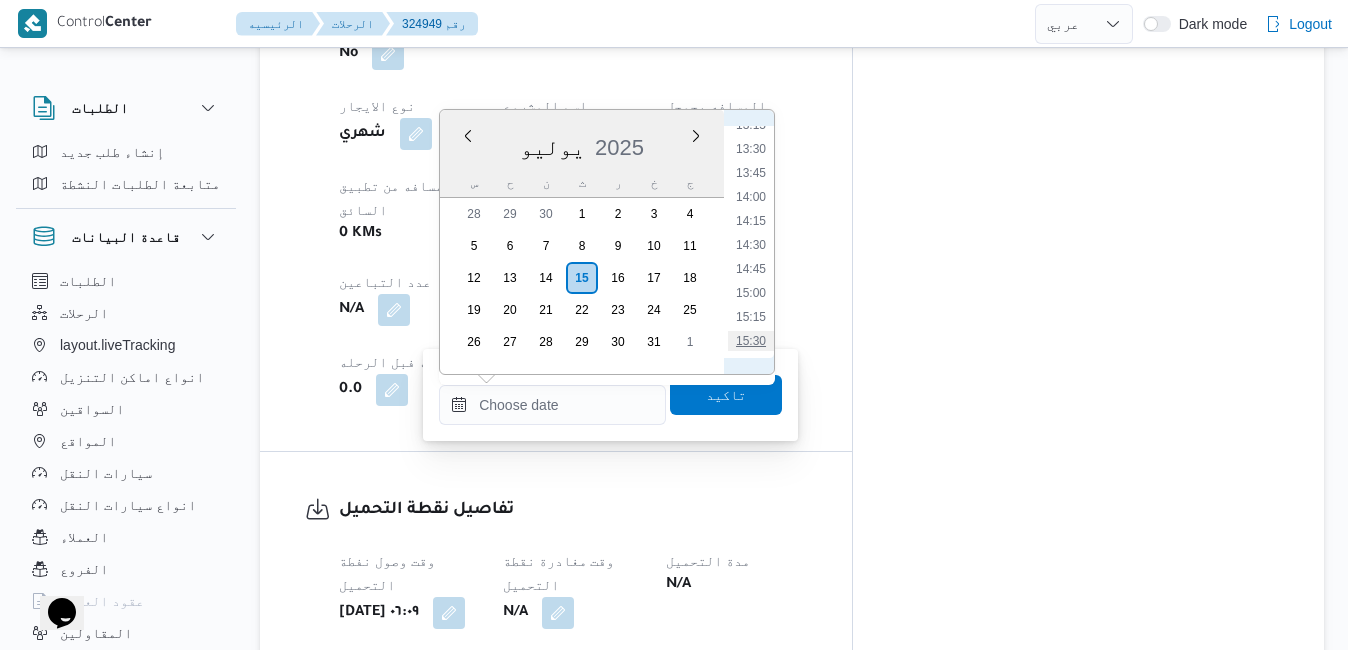 click on "15:30" at bounding box center (751, 341) 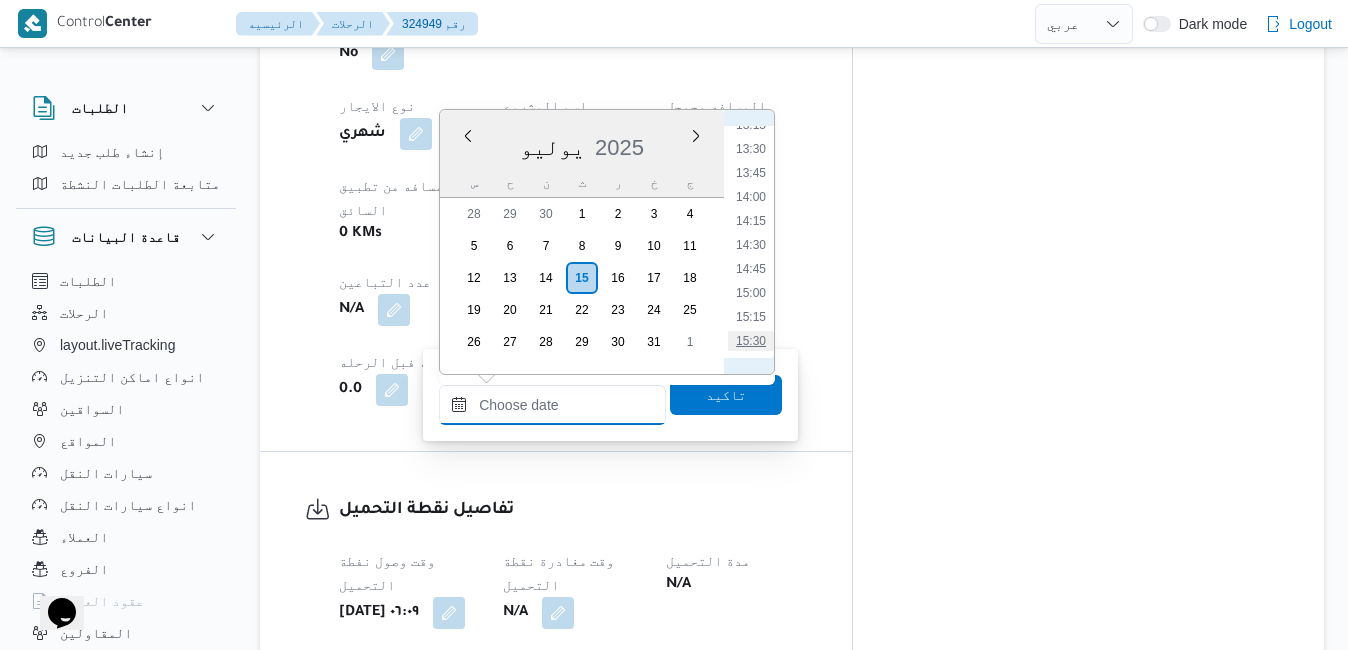 type on "[DATE] ١٥:٣٠" 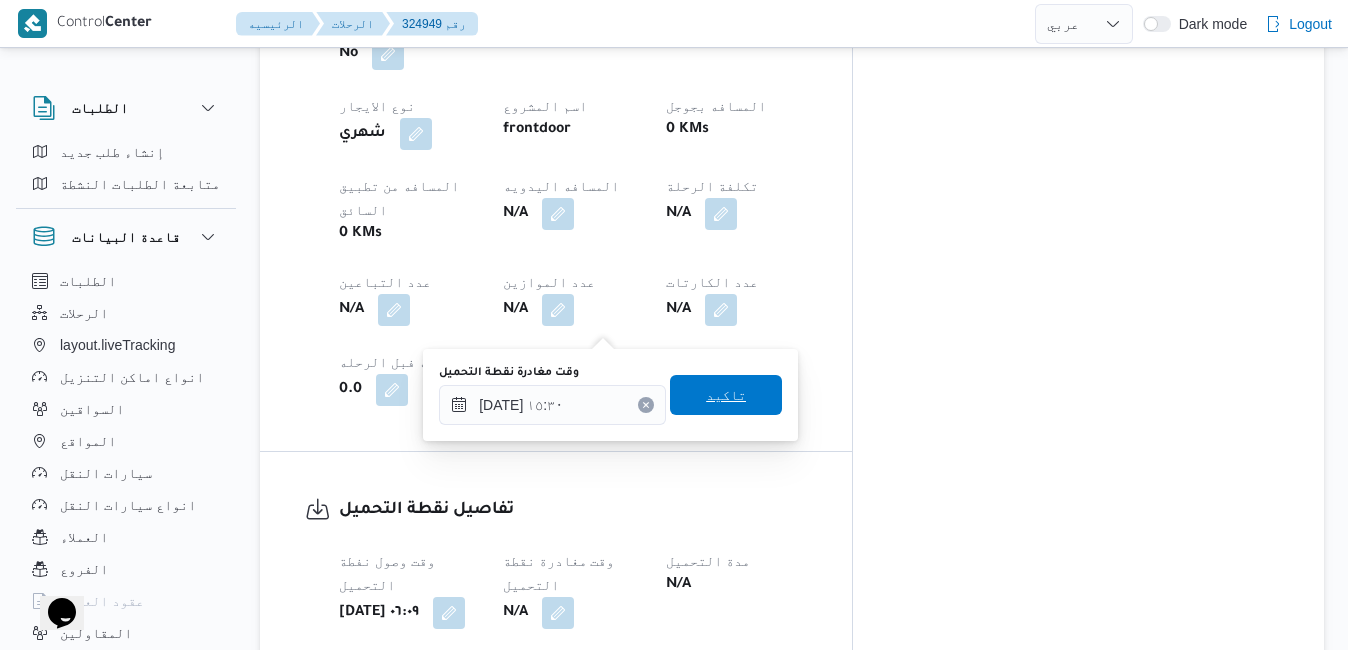 click on "تاكيد" at bounding box center [726, 395] 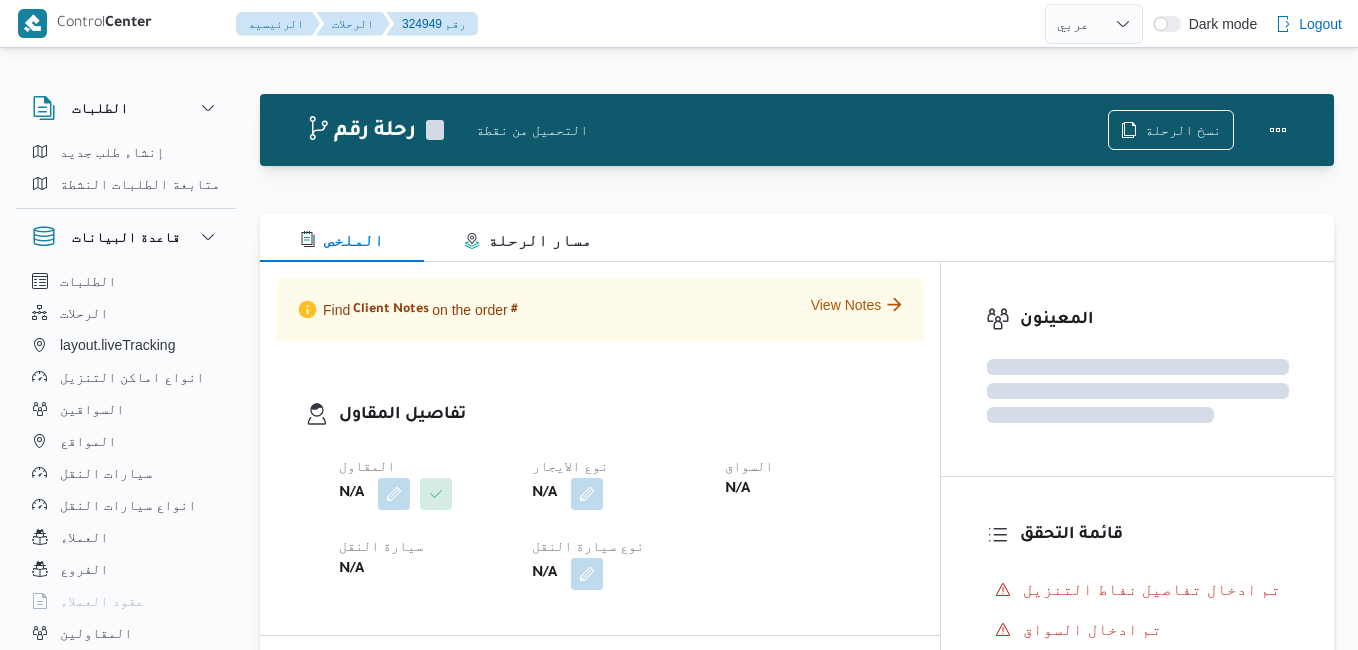 select on "ar" 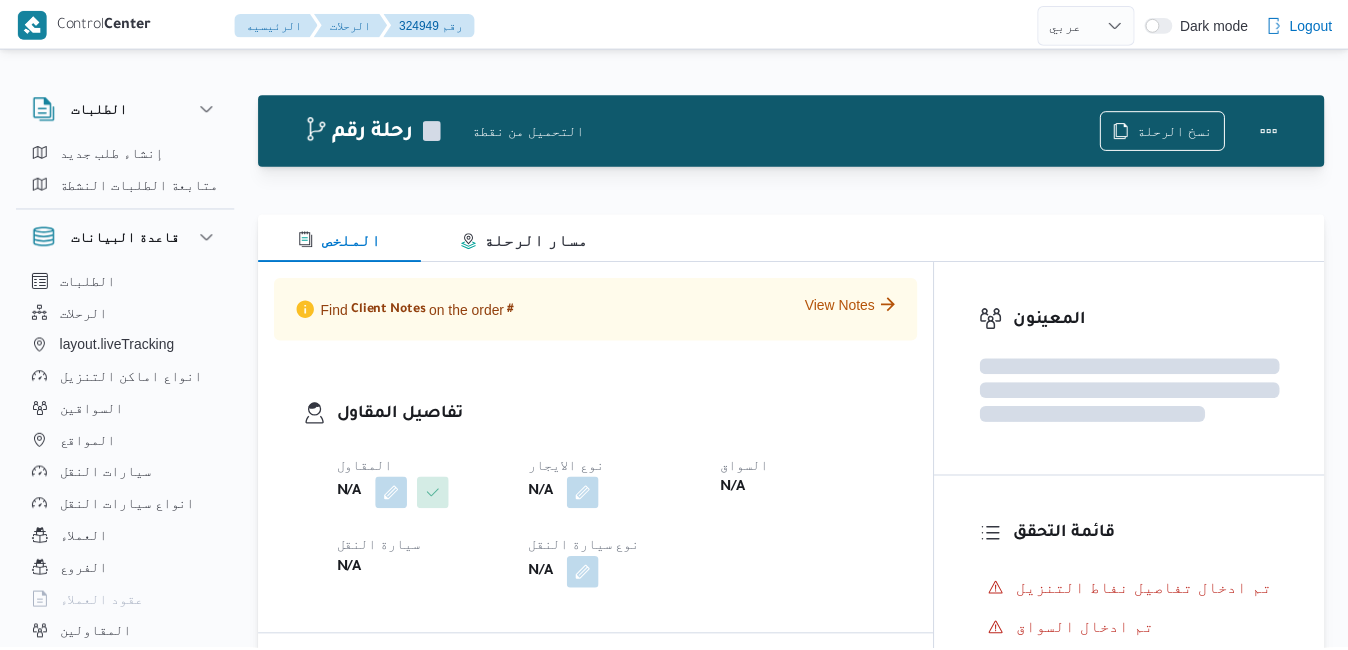 scroll, scrollTop: 0, scrollLeft: 0, axis: both 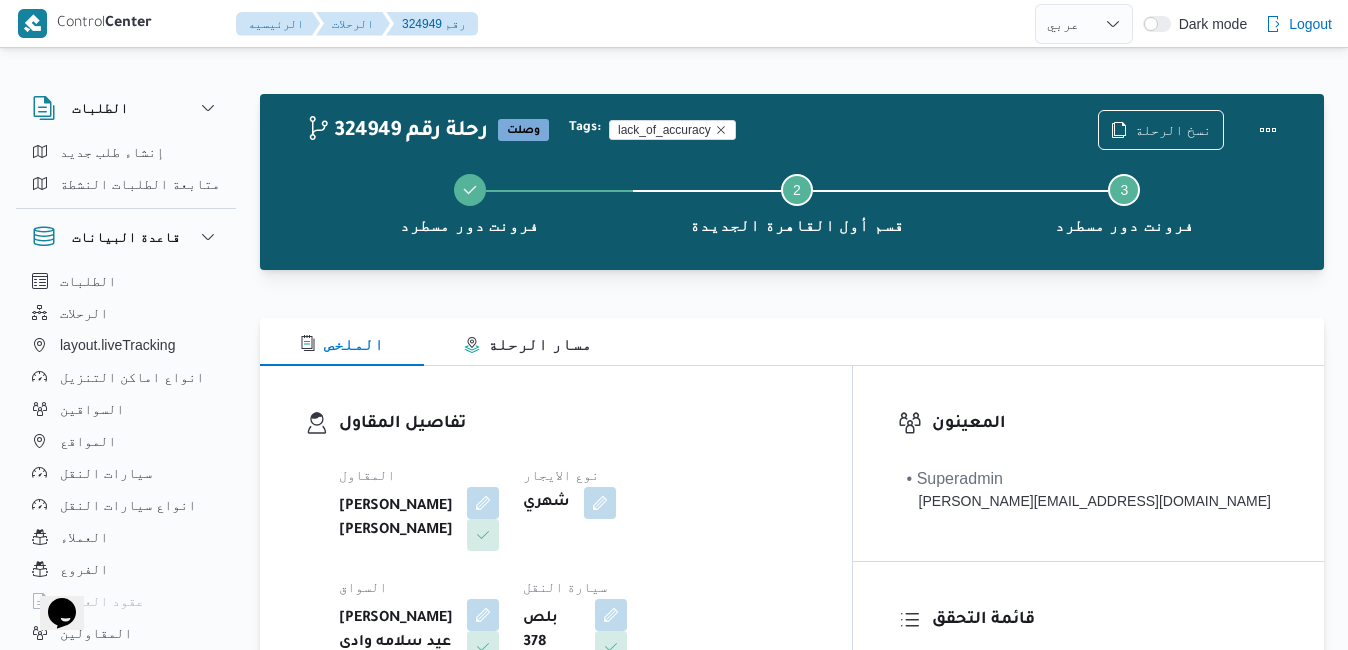 click on "تفاصيل المقاول" at bounding box center [573, 424] 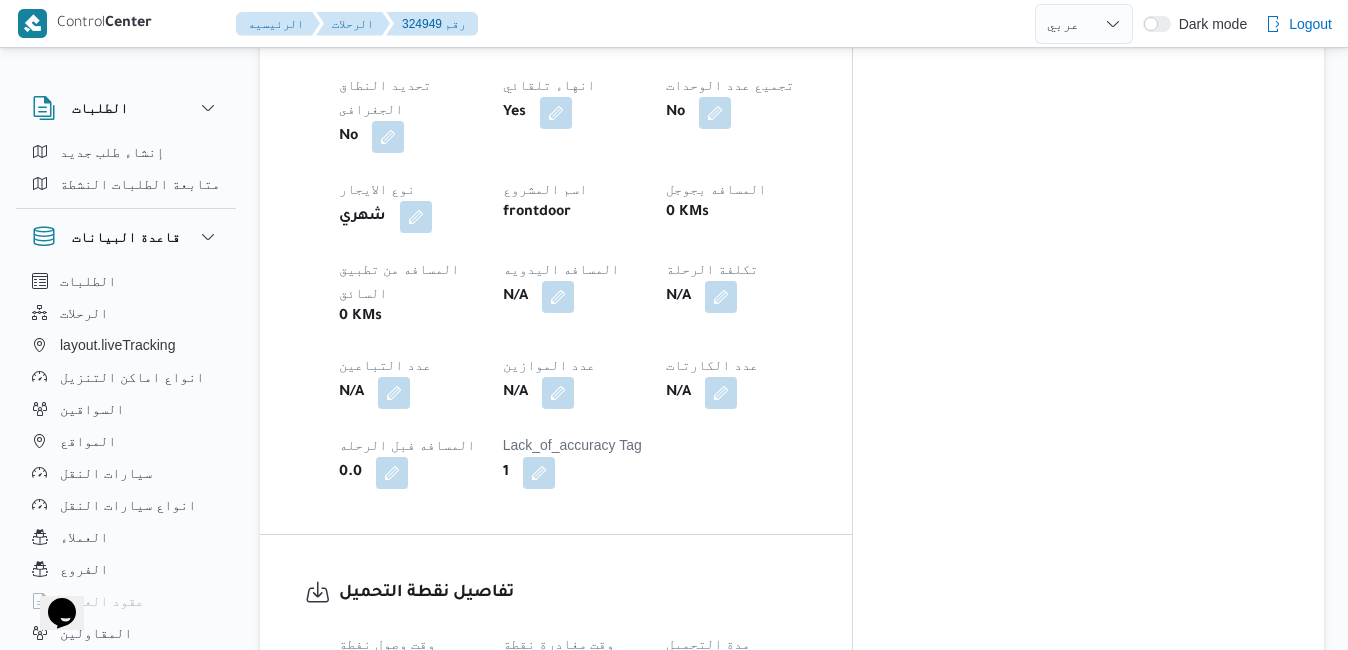 scroll, scrollTop: 1120, scrollLeft: 0, axis: vertical 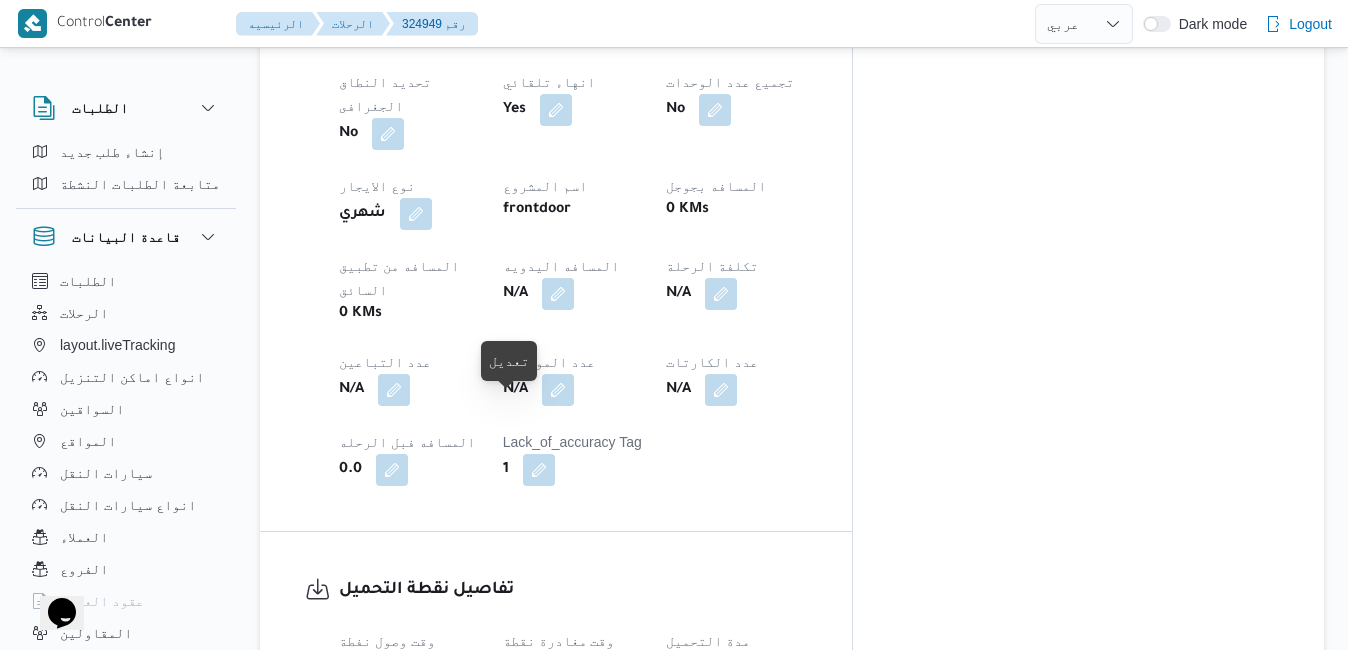 click at bounding box center (449, 692) 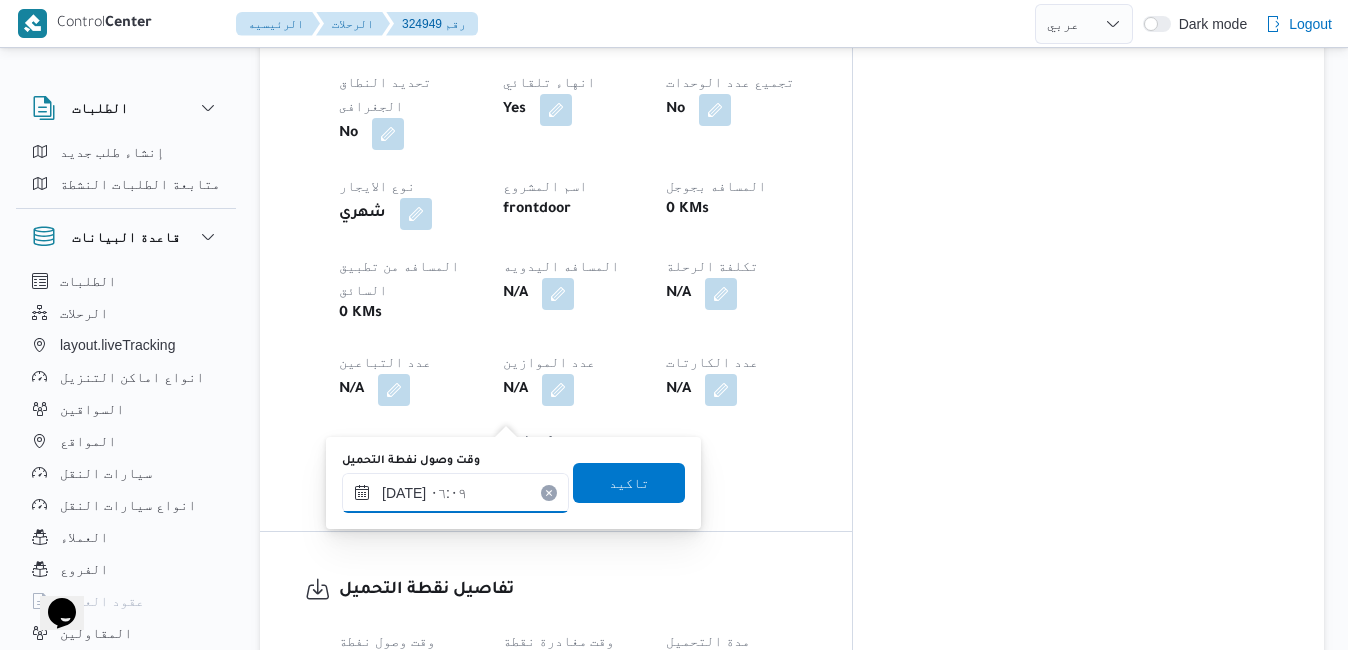 click on "[DATE] ٠٦:٠٩" at bounding box center (455, 493) 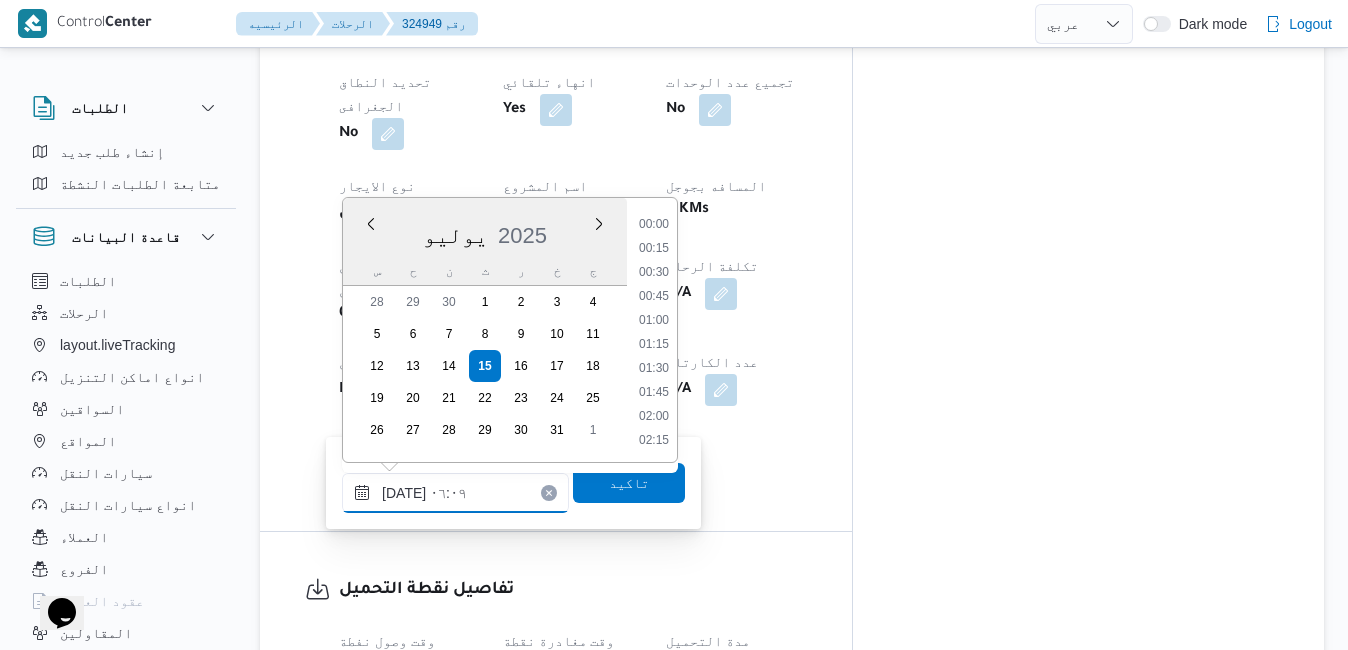 scroll, scrollTop: 454, scrollLeft: 0, axis: vertical 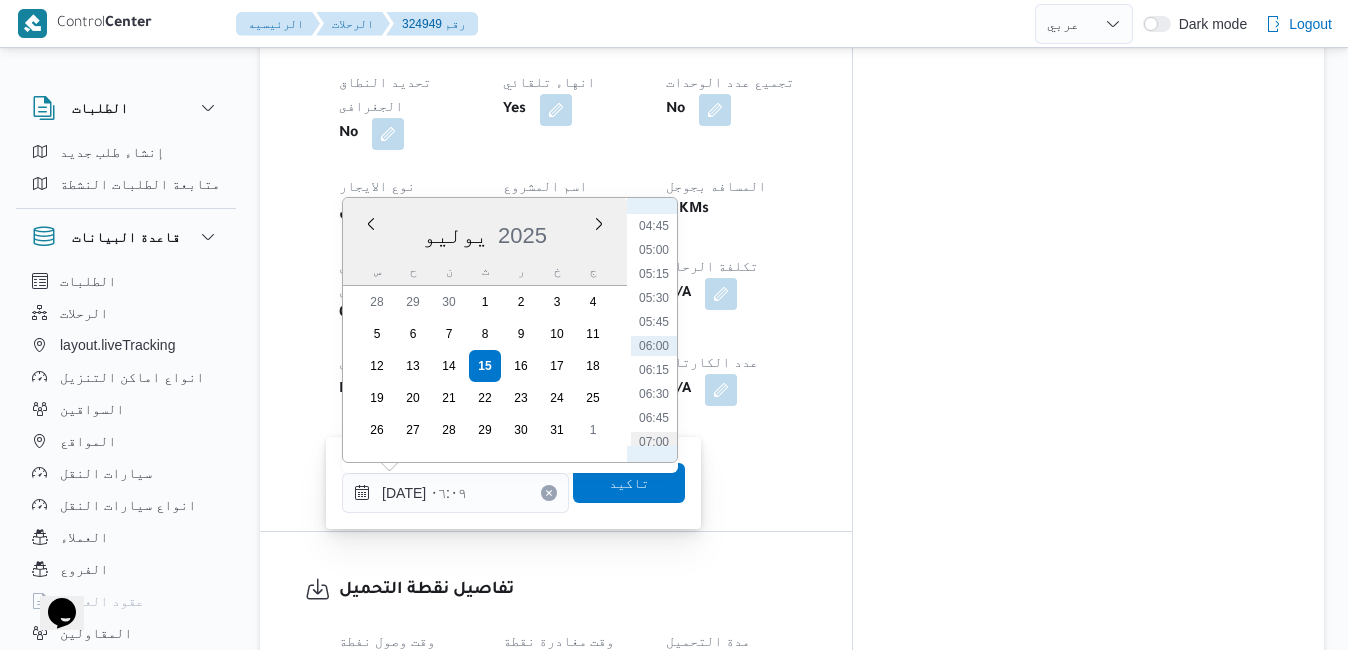 click on "07:00" at bounding box center [654, 442] 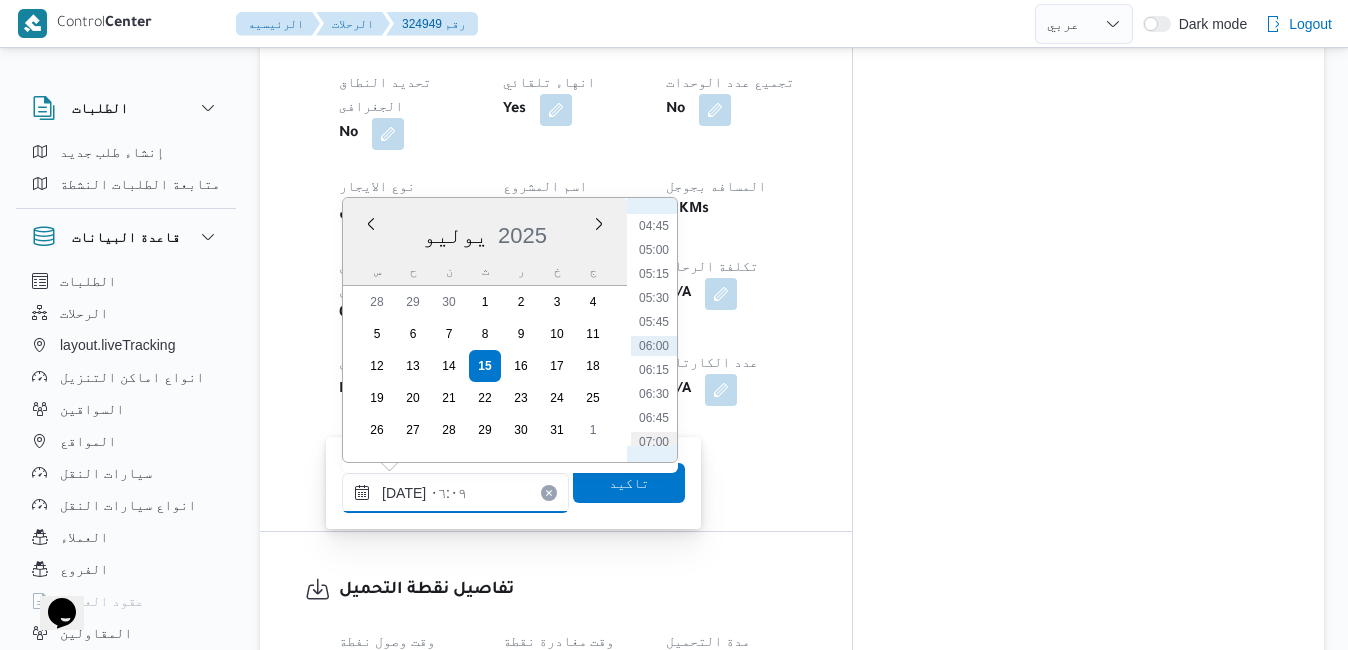 type on "[DATE] ٠٧:٠٠" 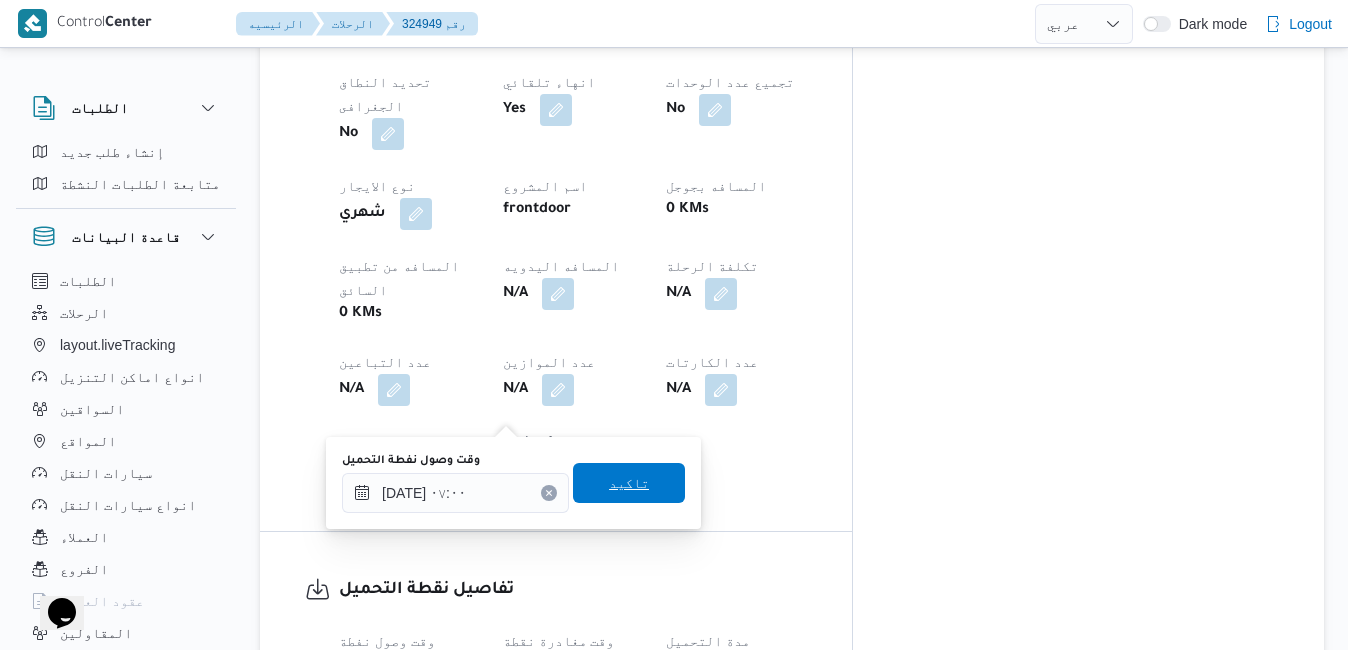 click on "تاكيد" at bounding box center [629, 483] 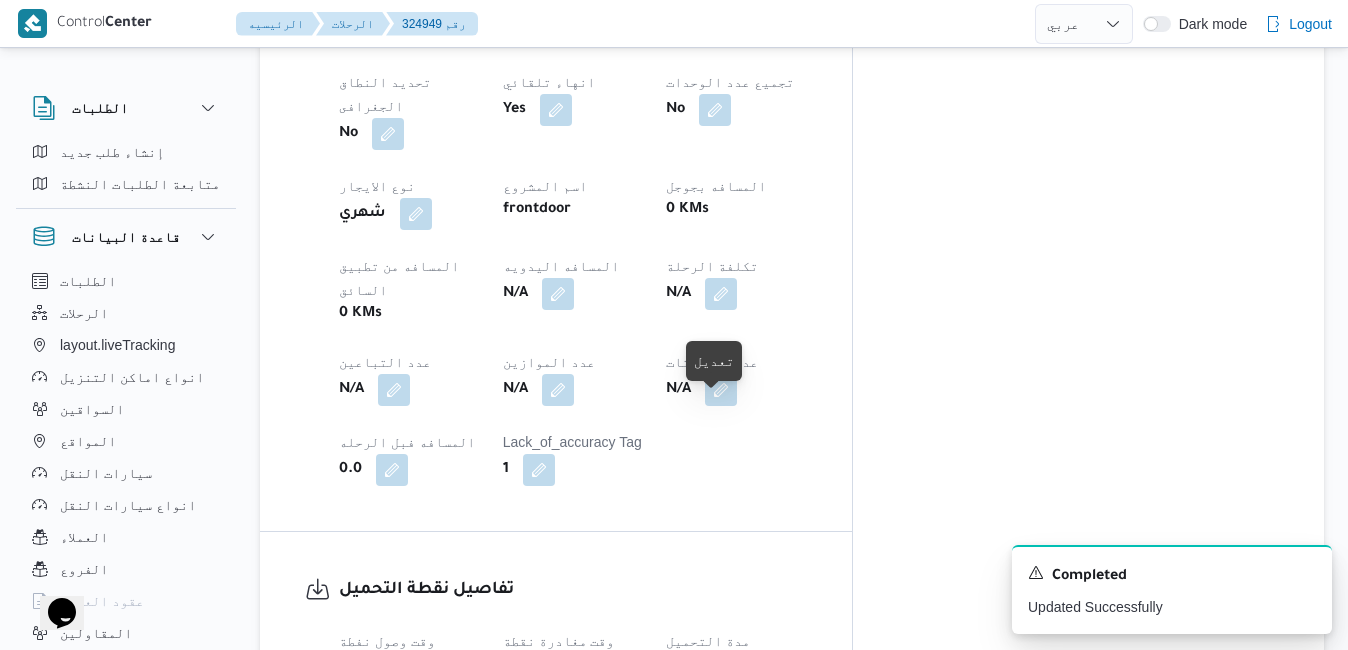 click at bounding box center [615, 692] 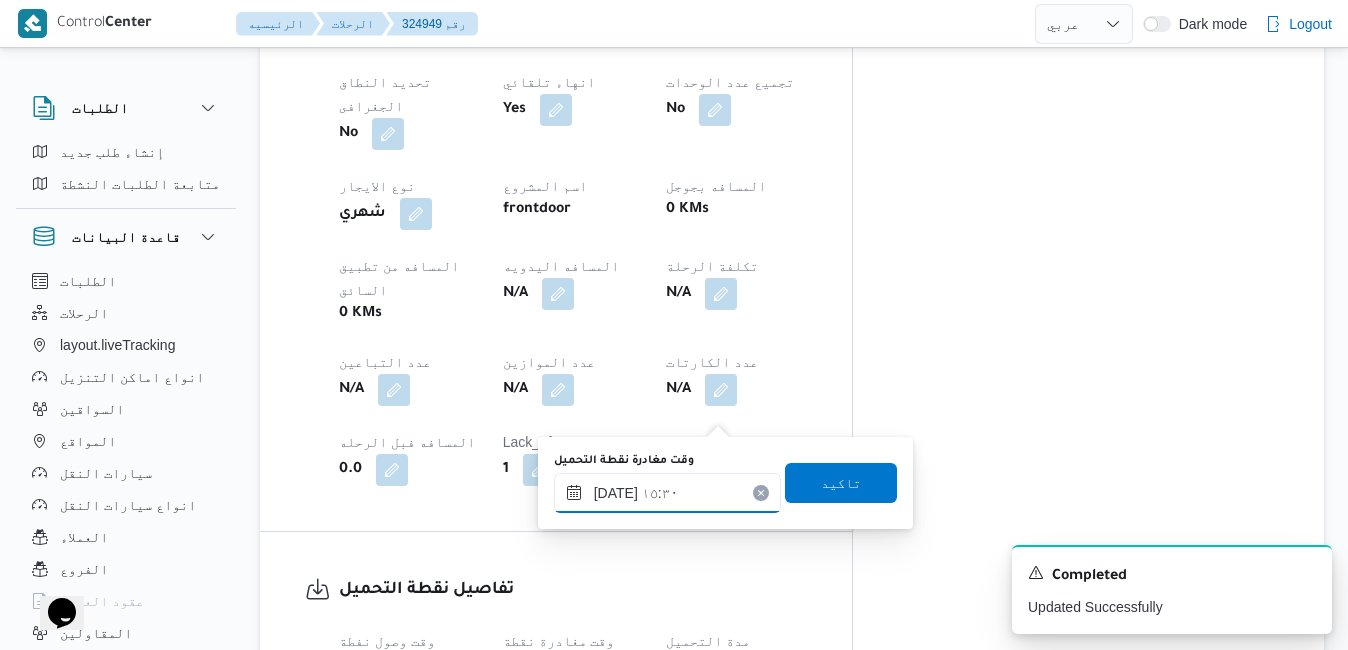 click on "[DATE] ١٥:٣٠" at bounding box center [667, 493] 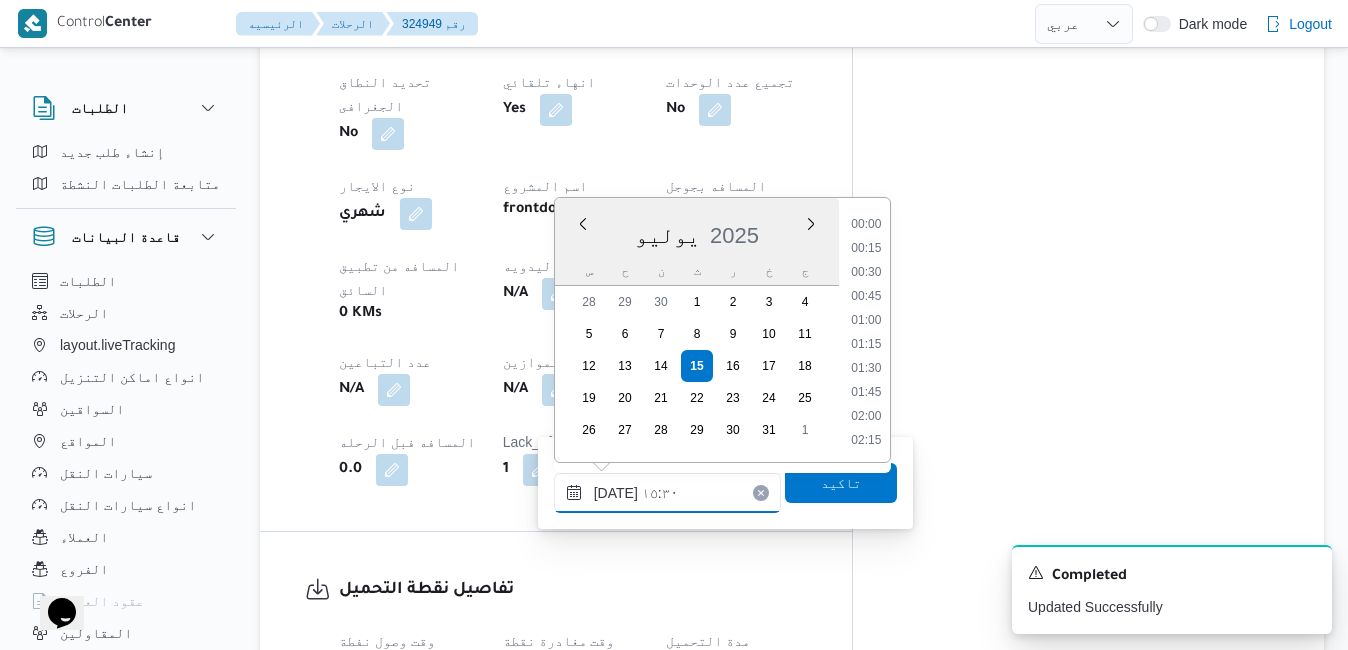 scroll, scrollTop: 1366, scrollLeft: 0, axis: vertical 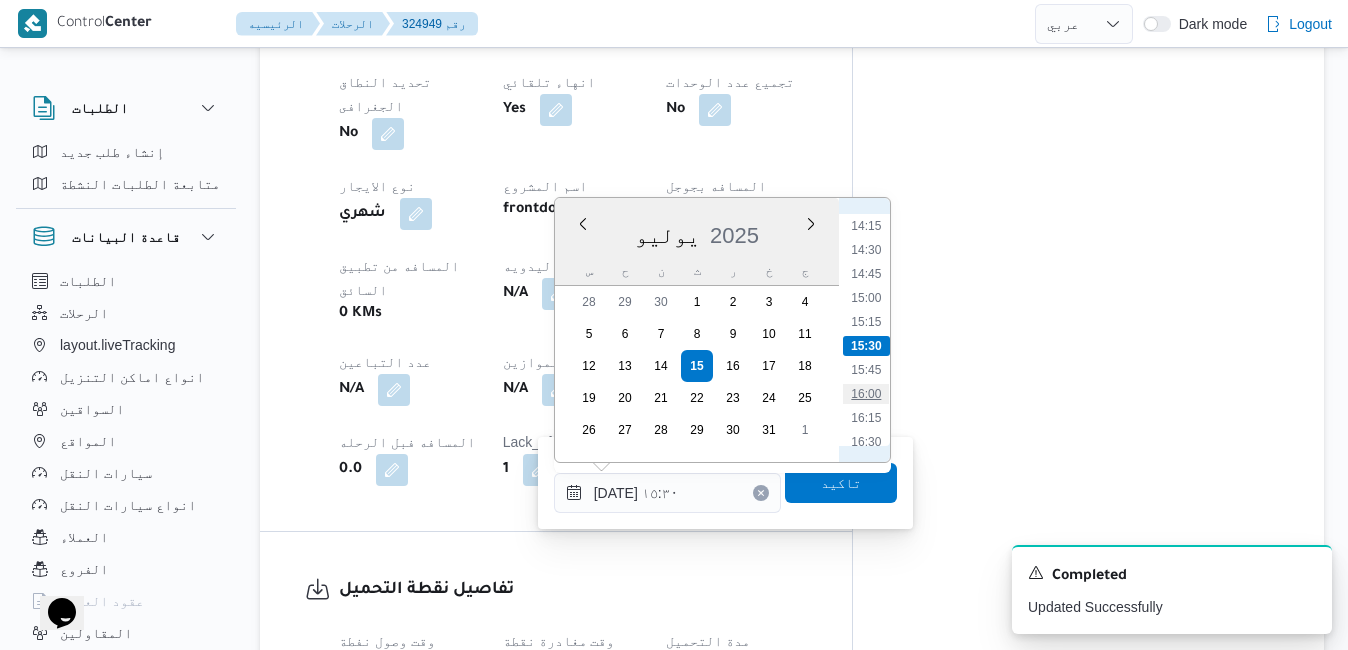click on "16:00" at bounding box center (866, 394) 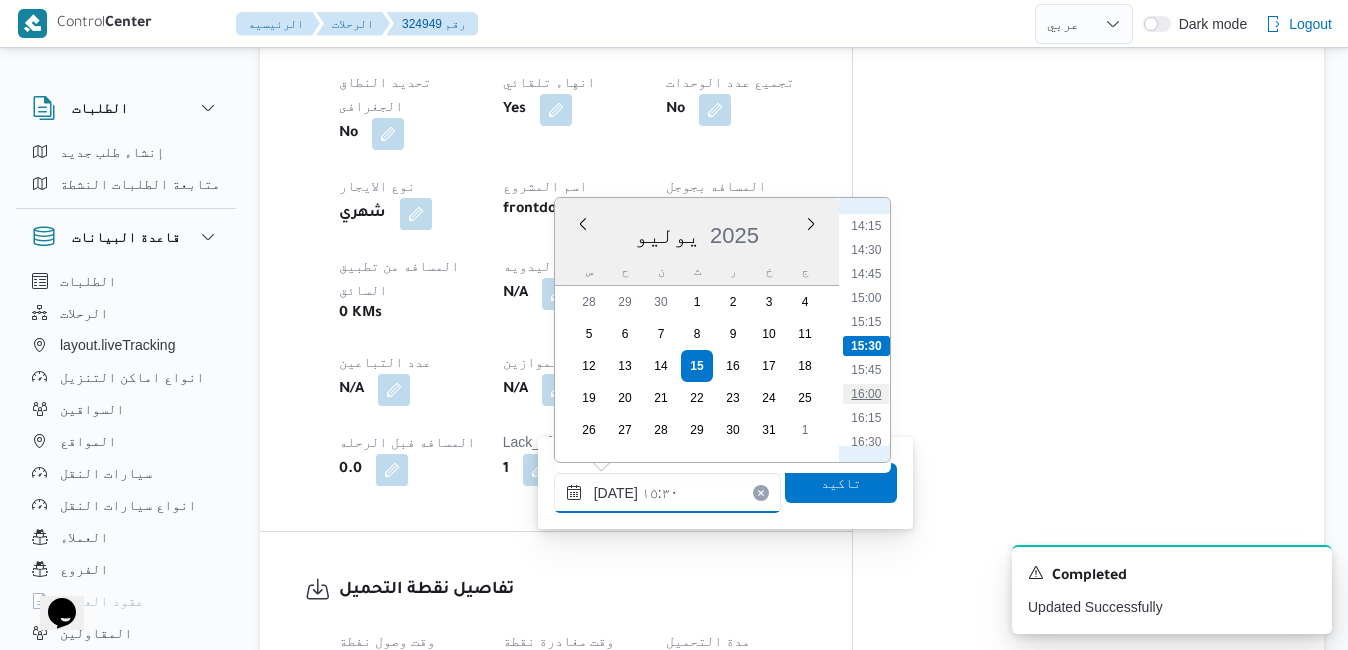 type on "[DATE] ١٦:٠٠" 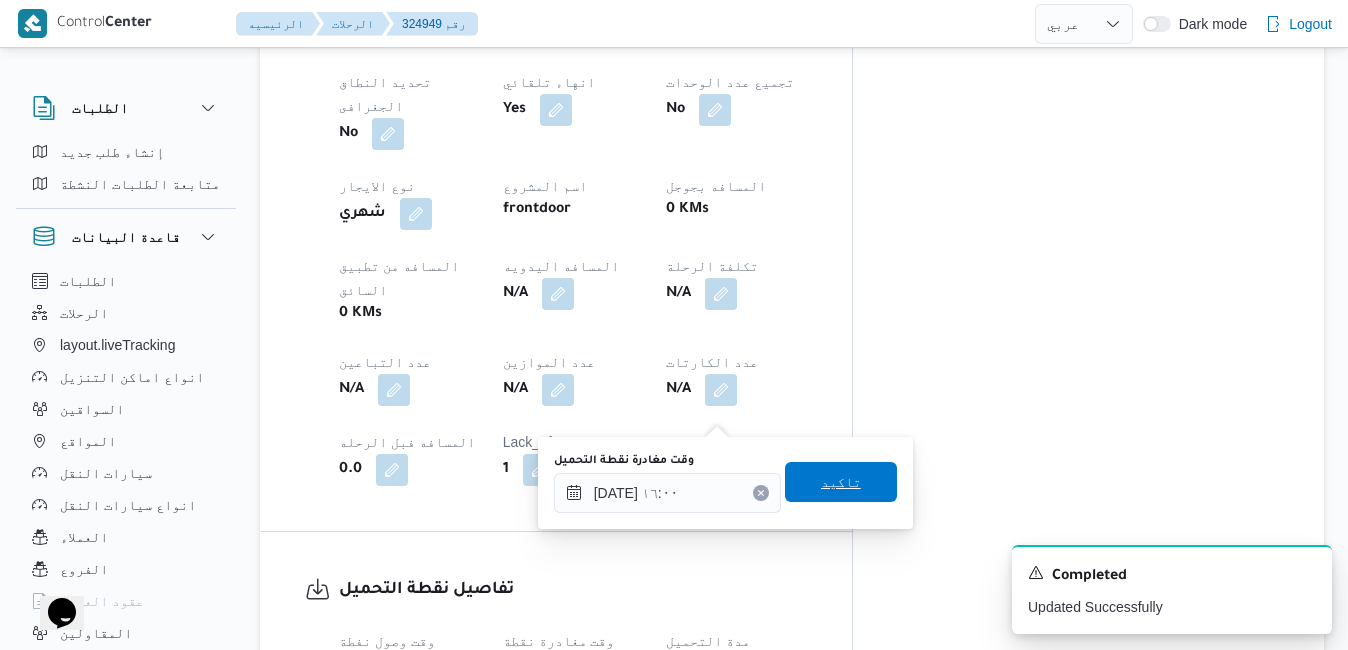 click on "تاكيد" at bounding box center [841, 482] 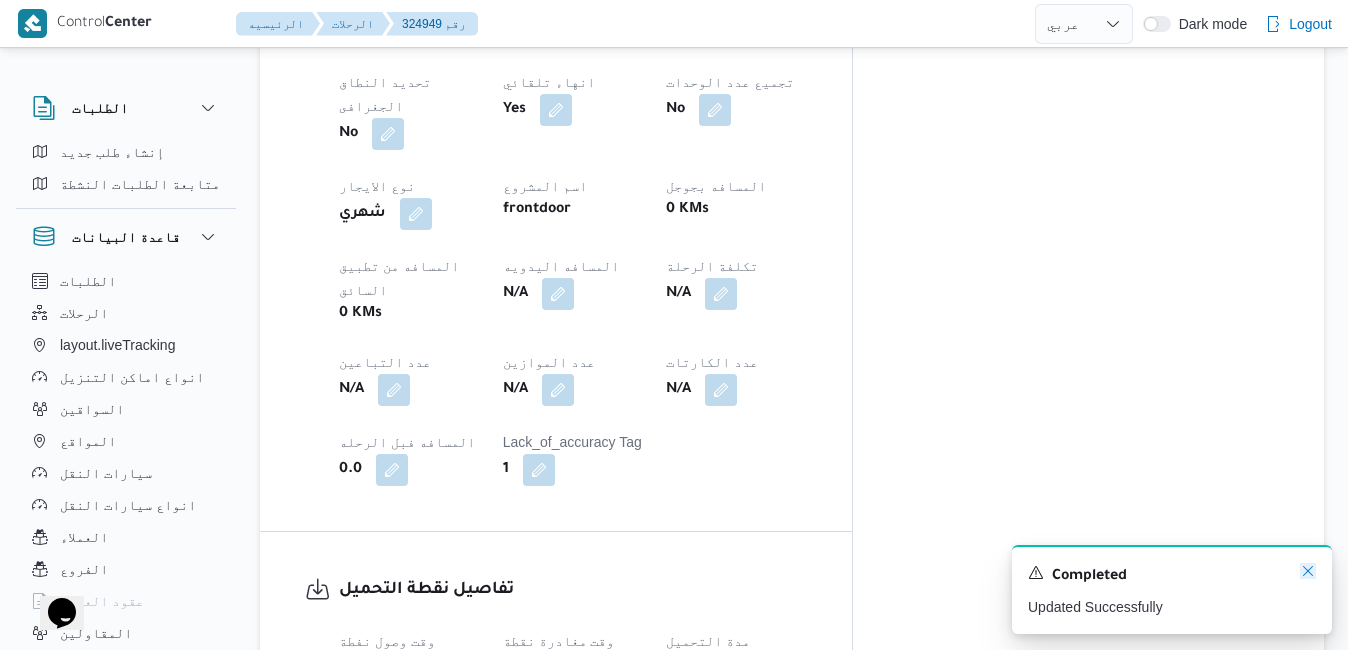 click 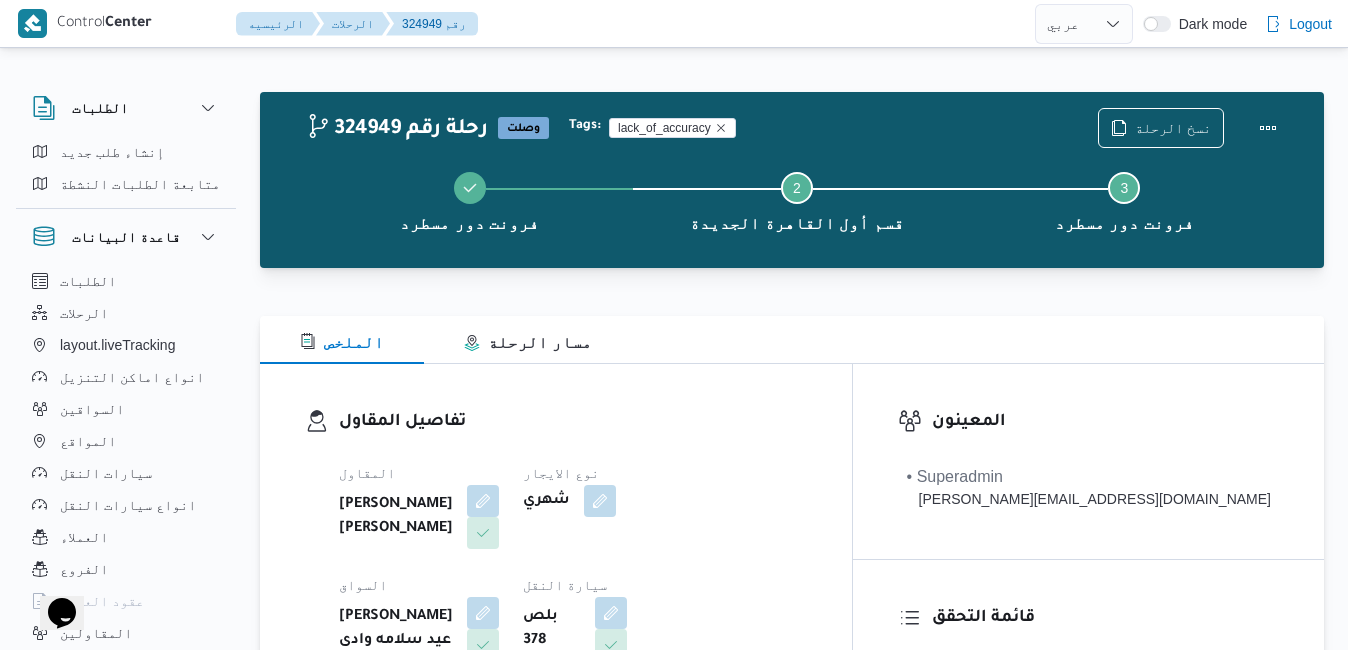 scroll, scrollTop: 0, scrollLeft: 0, axis: both 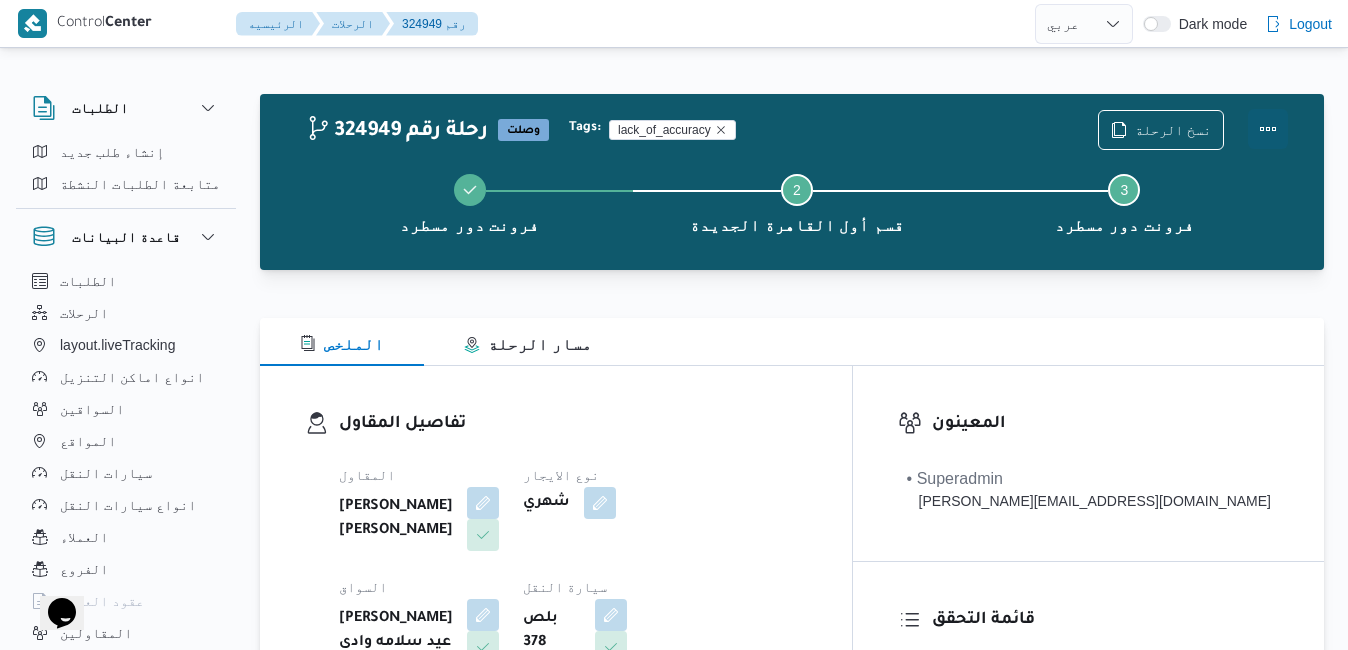click at bounding box center [1268, 129] 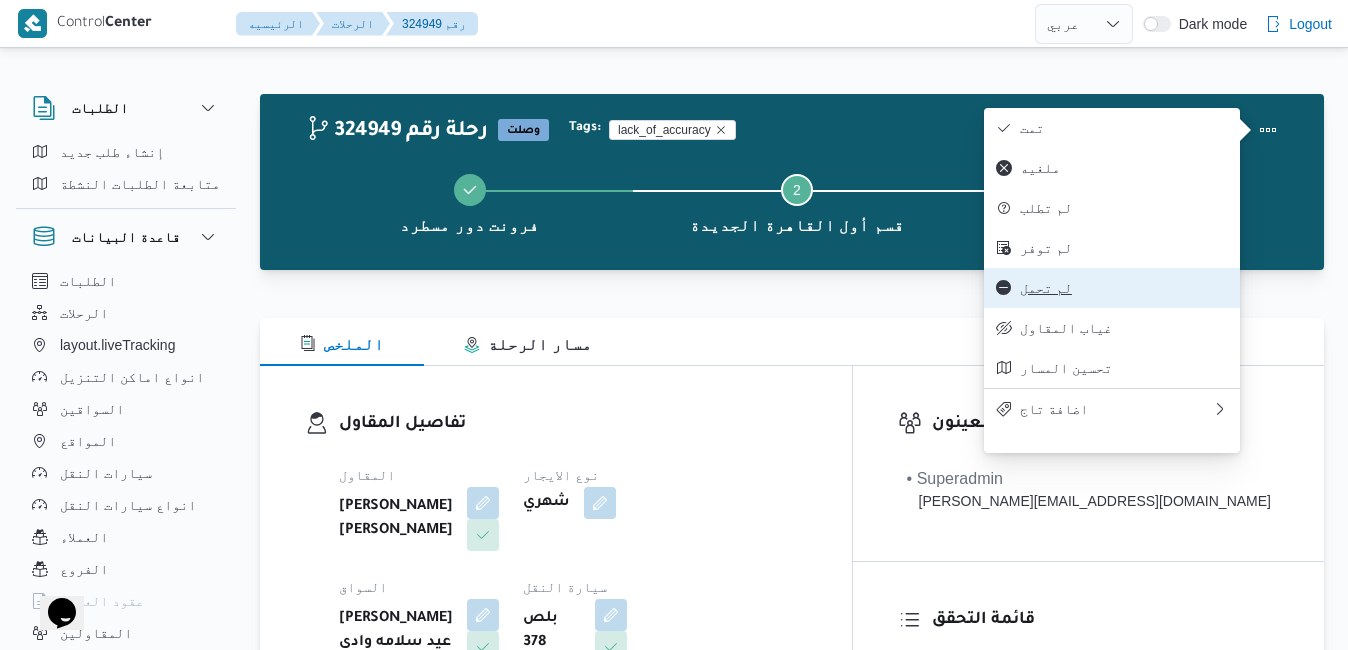 click on "لم تحمل" at bounding box center (1112, 288) 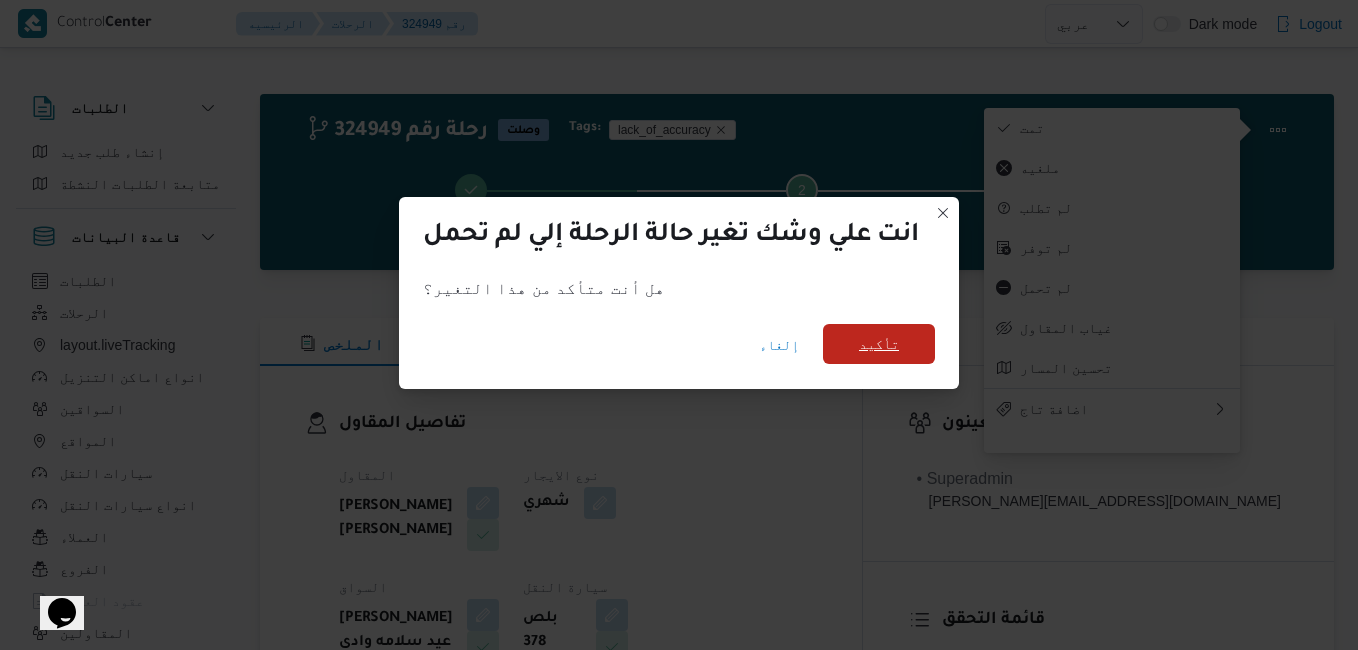 click on "تأكيد" at bounding box center [879, 344] 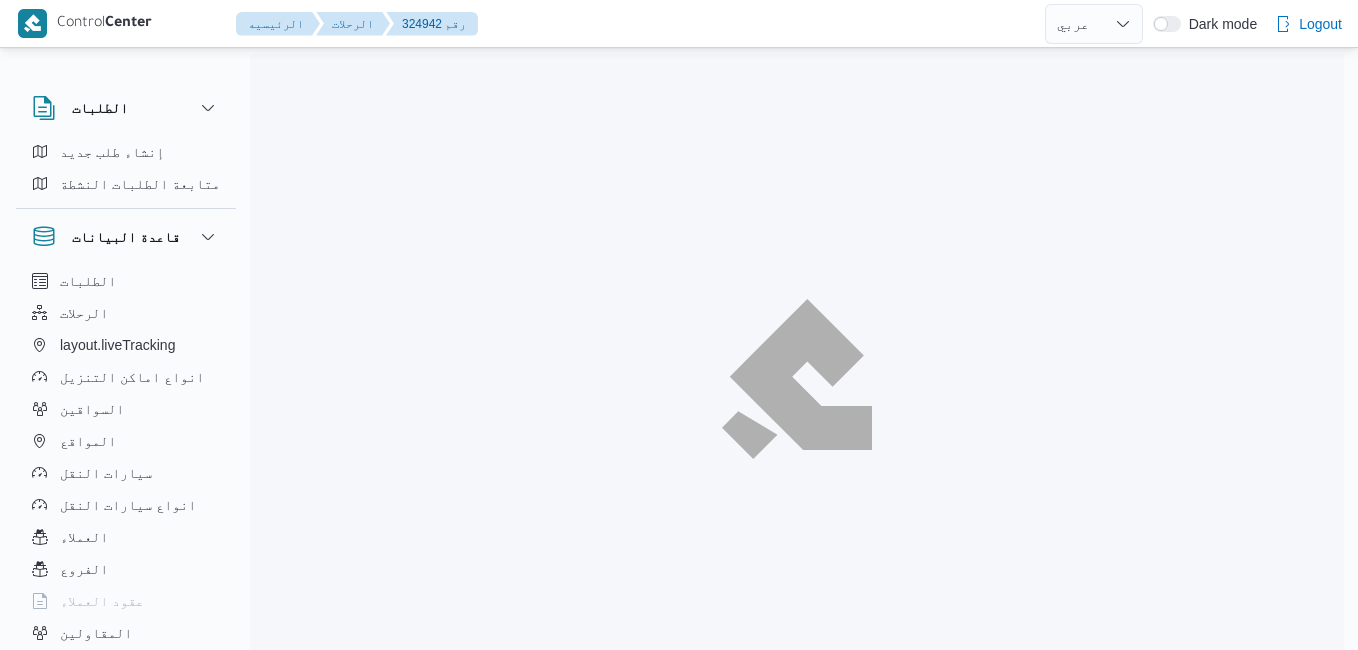 select on "ar" 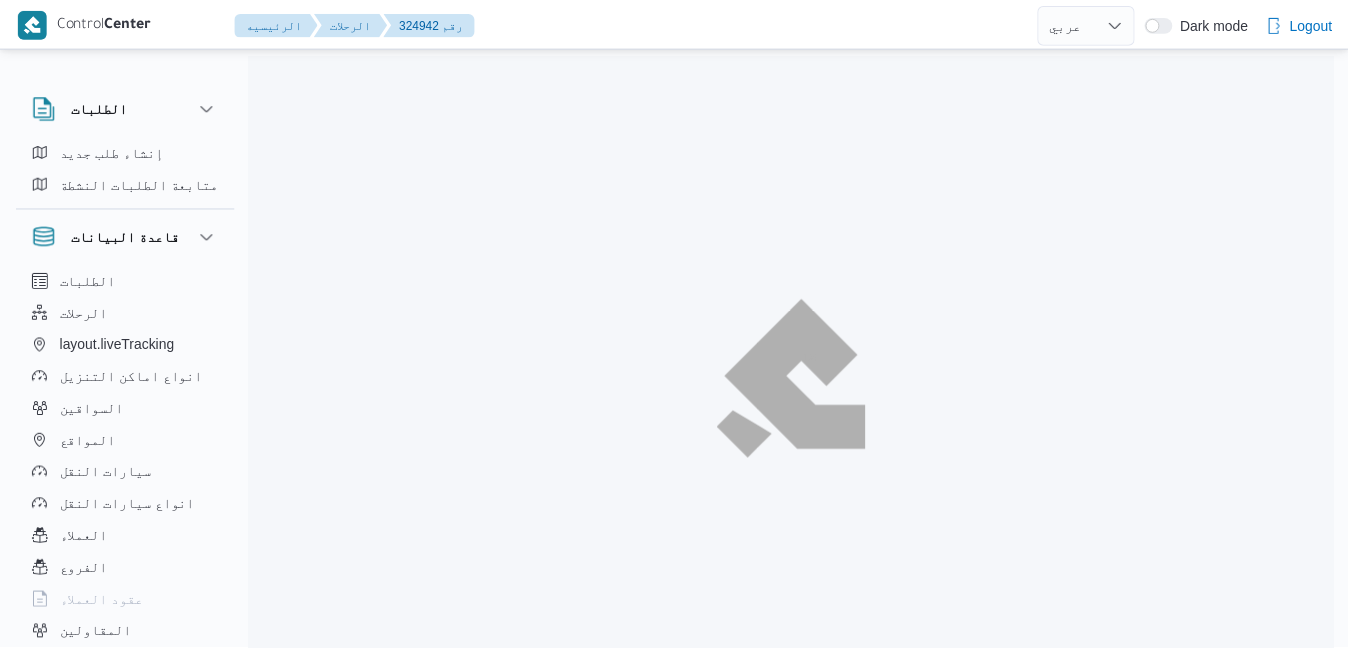 scroll, scrollTop: 0, scrollLeft: 0, axis: both 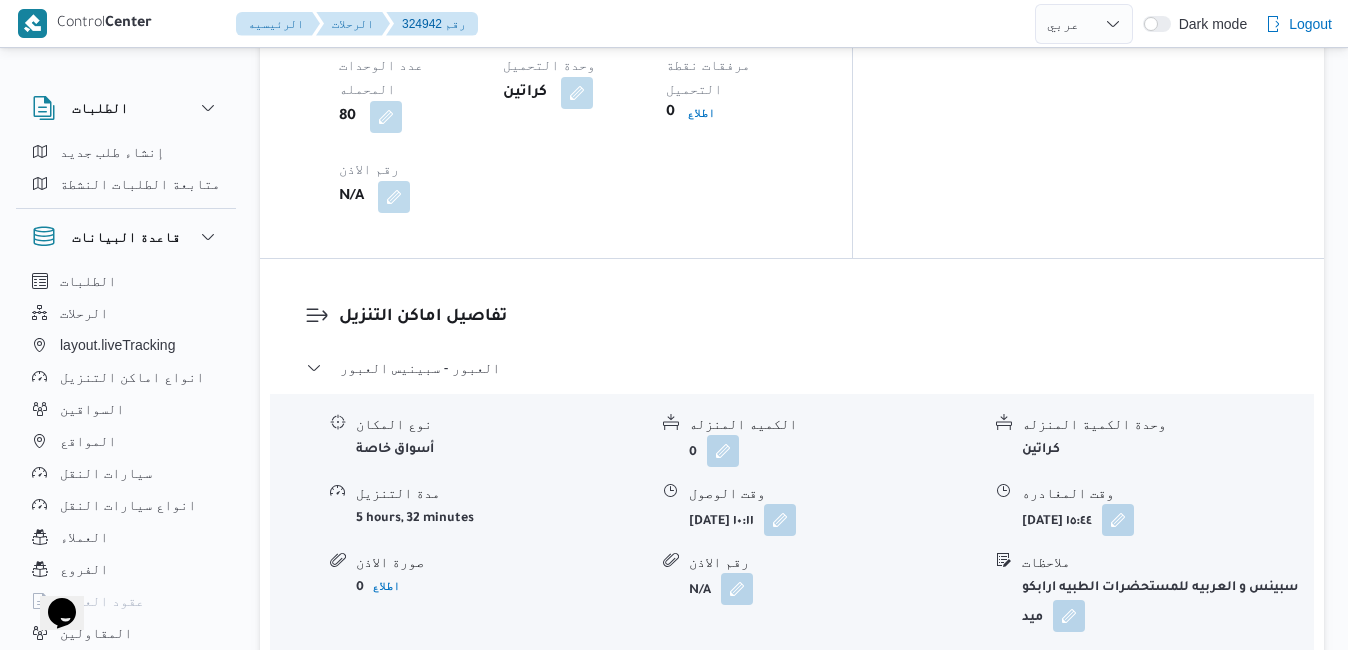 click on "مركز الخانكة -
فرونت دور مسطرد" at bounding box center [792, 677] 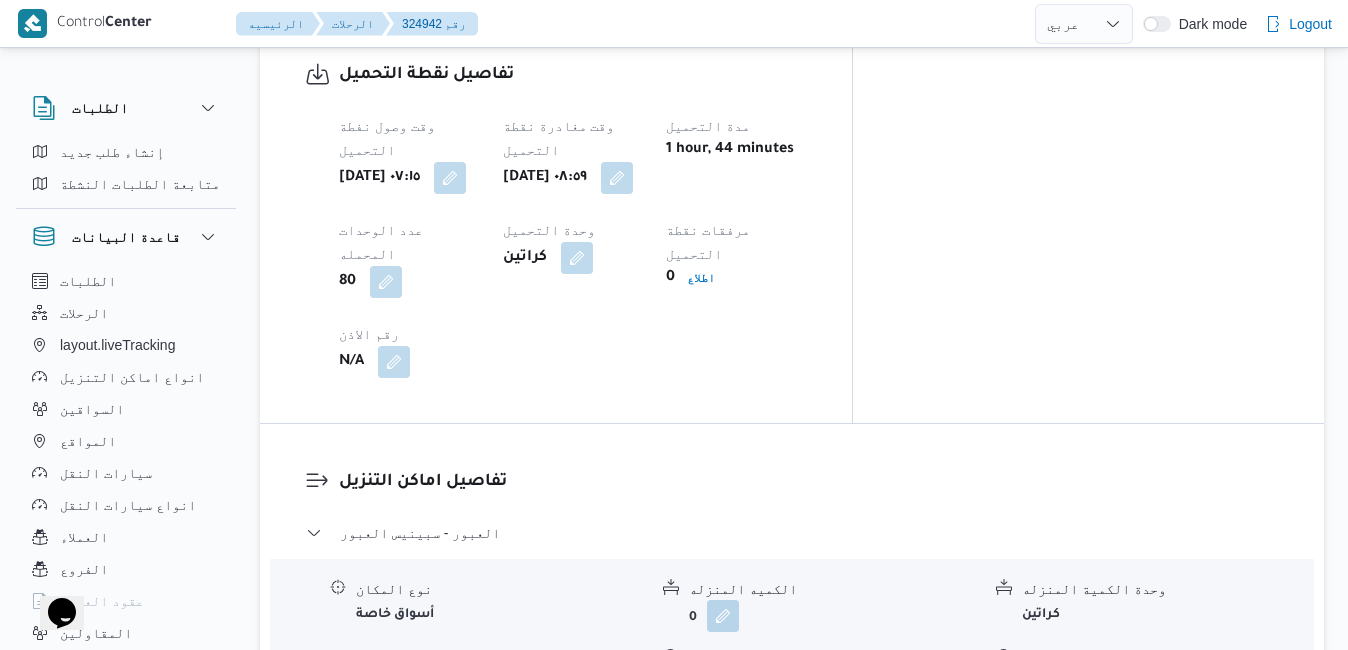 scroll, scrollTop: 1640, scrollLeft: 0, axis: vertical 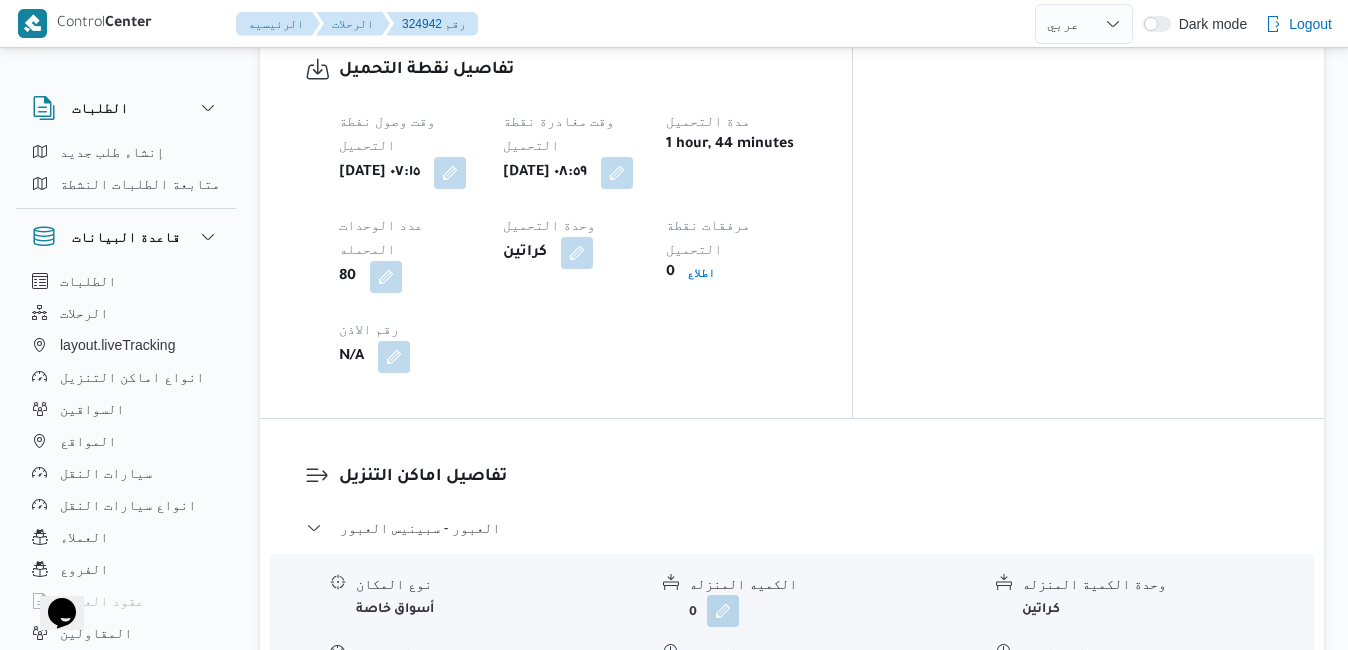 click at bounding box center [780, 679] 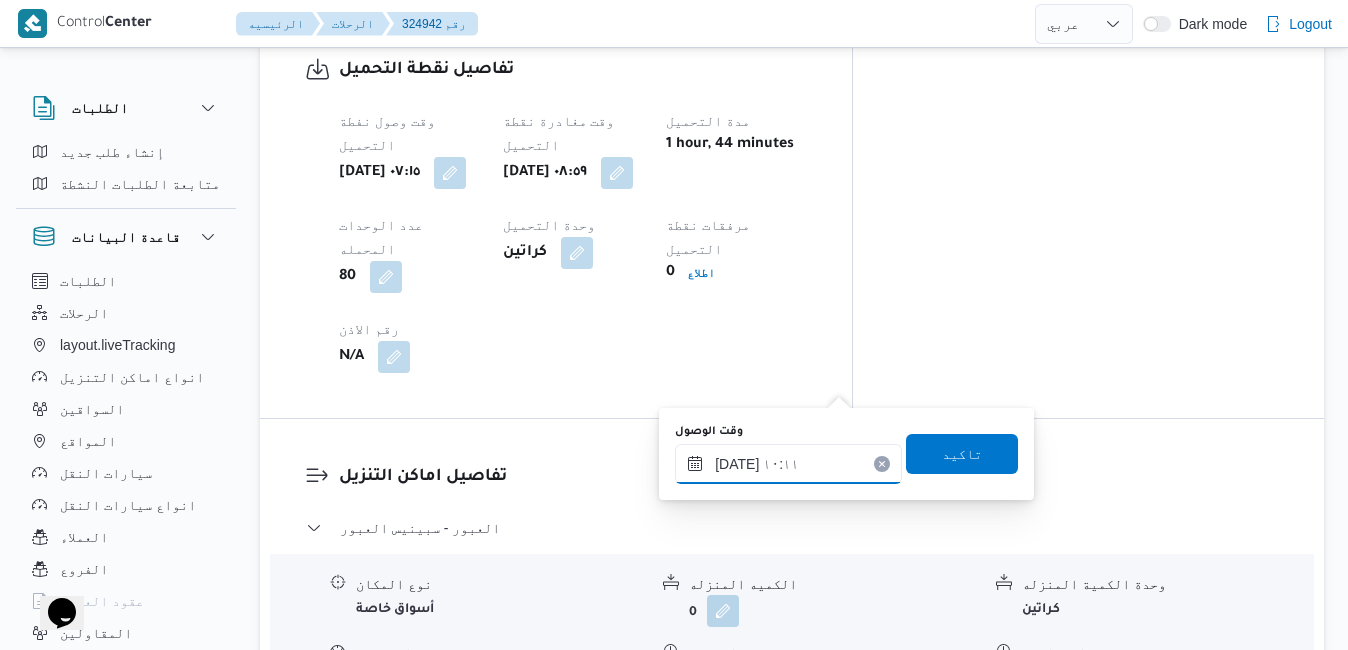 click on "١٥/٠٧/٢٠٢٥ ١٠:١١" at bounding box center [788, 464] 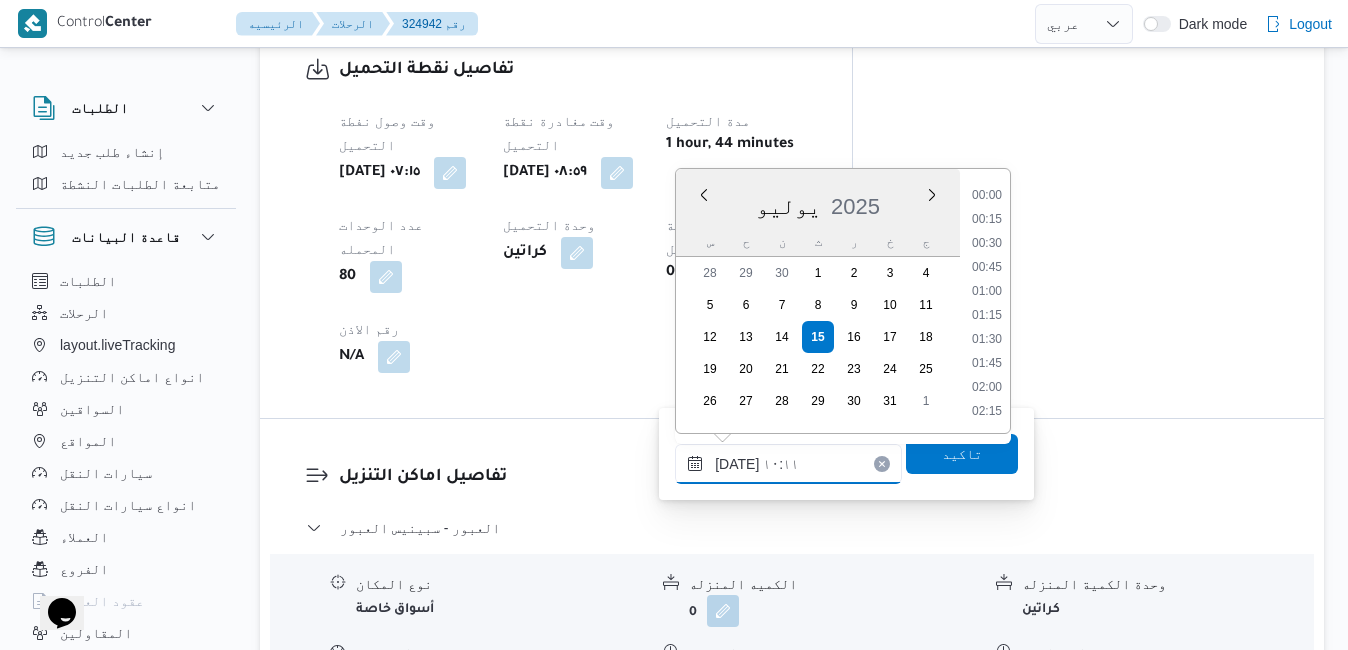 scroll, scrollTop: 838, scrollLeft: 0, axis: vertical 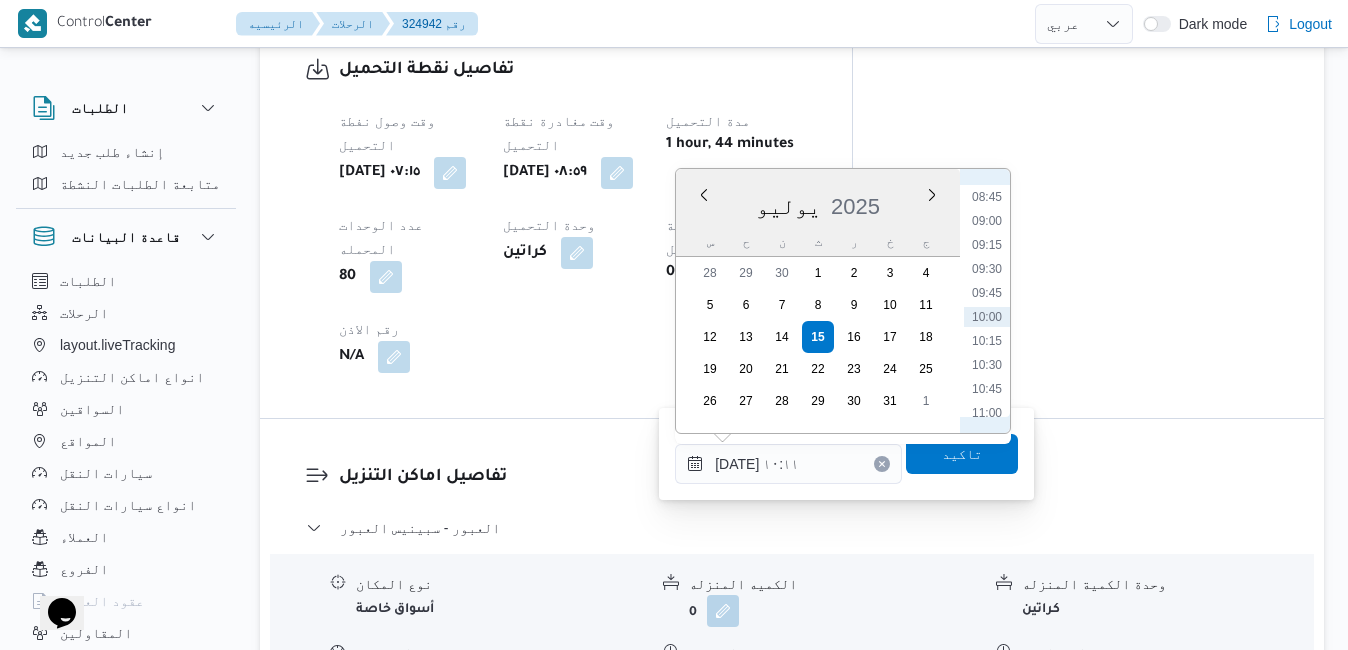 click on "09:30" at bounding box center (987, 269) 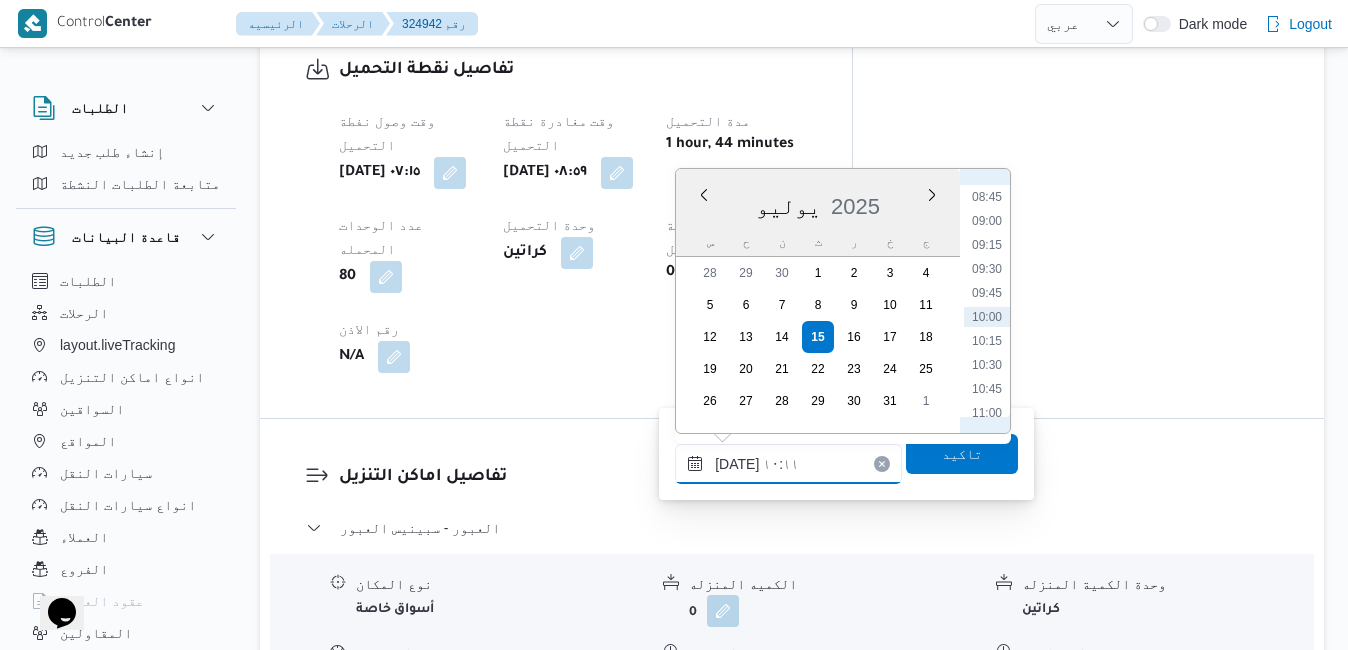 type on "١٥/٠٧/٢٠٢٥ ٠٩:٣٠" 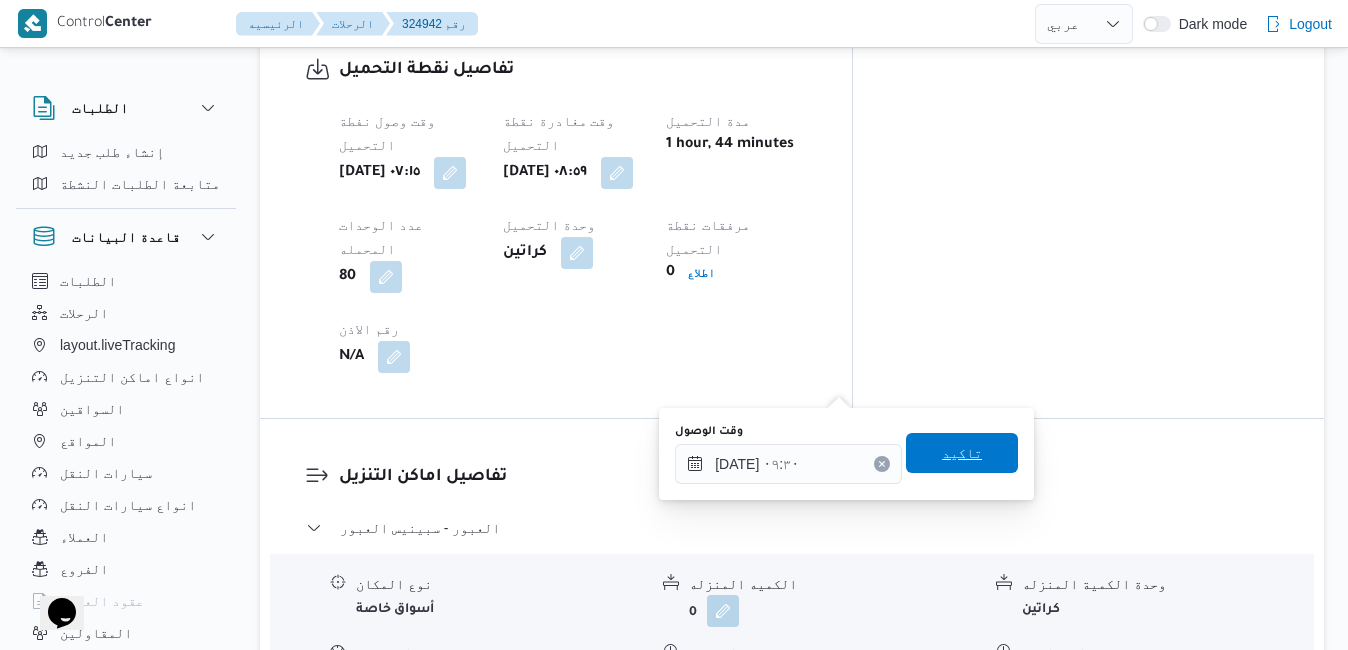click on "تاكيد" at bounding box center [962, 453] 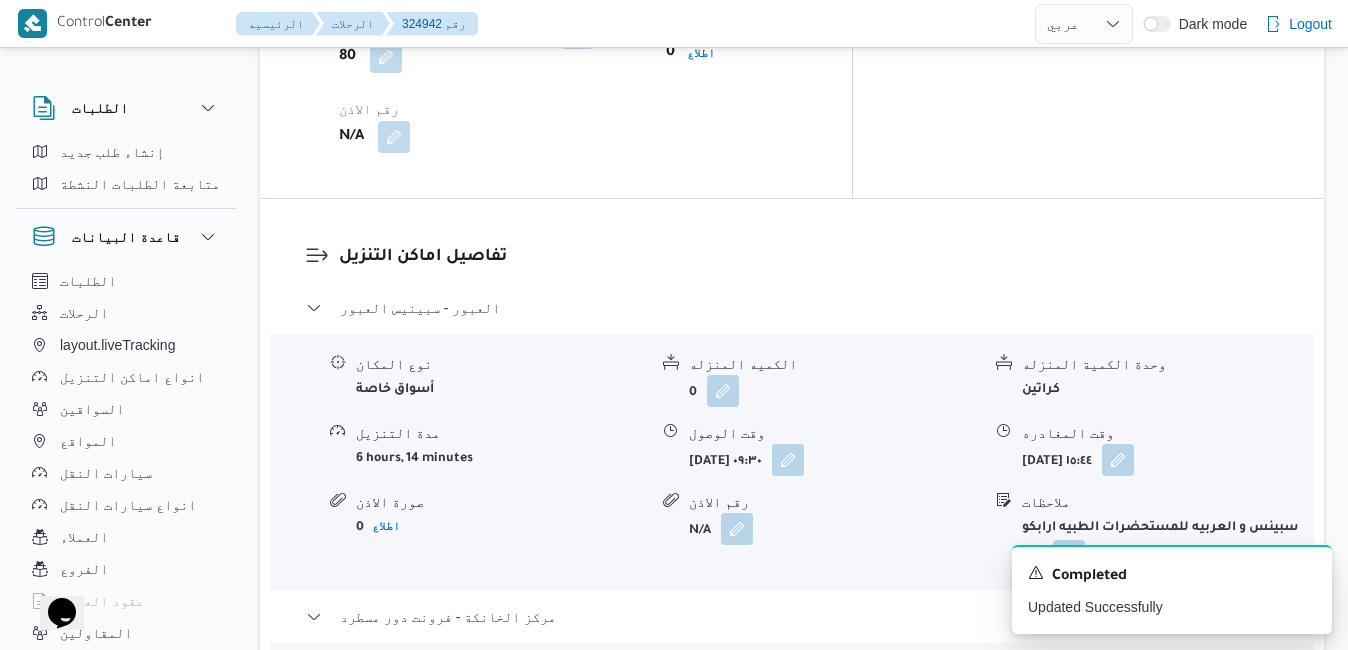 scroll, scrollTop: 1880, scrollLeft: 0, axis: vertical 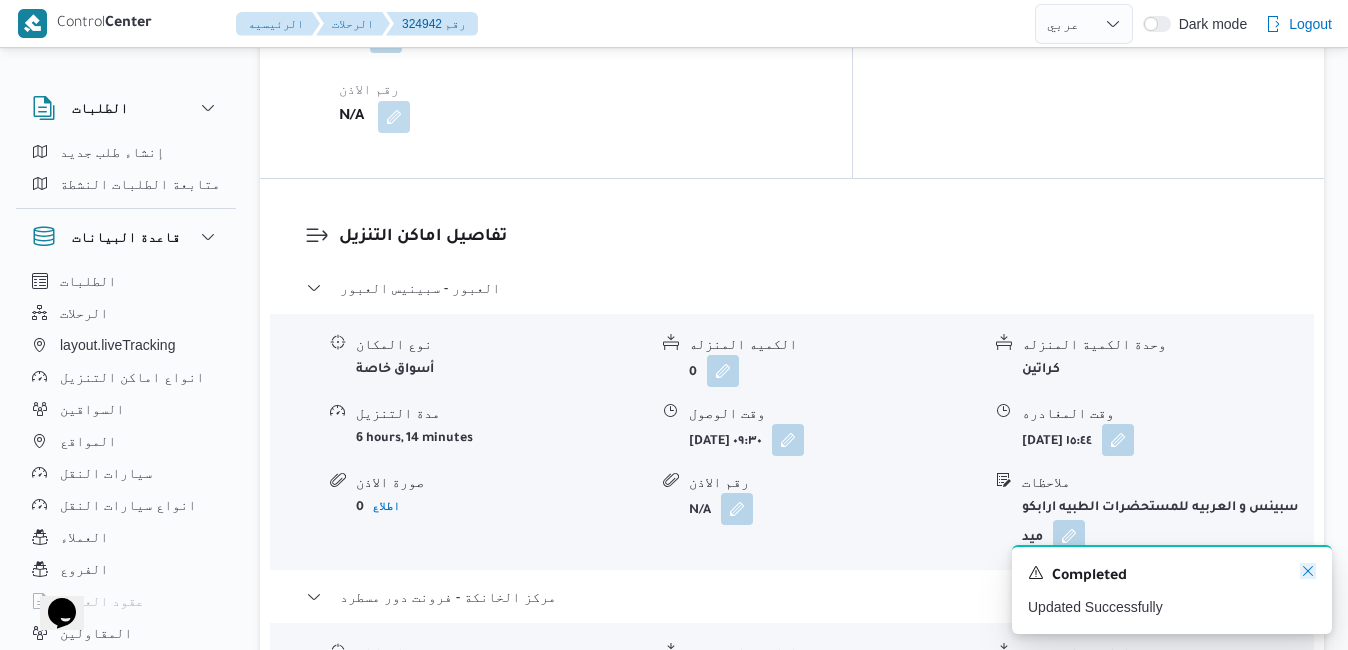 click 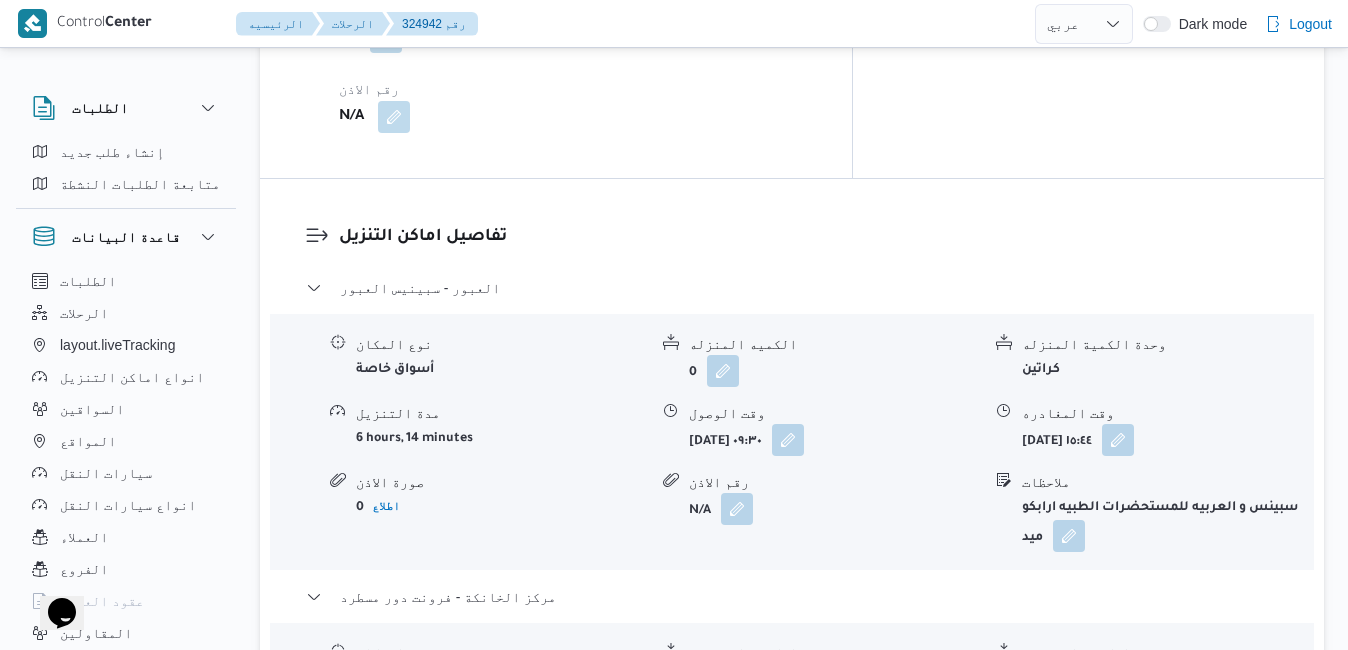 click on "نوع المكان مصانع و مخازن الكميه المنزله 0 وحدة الكمية المنزله كراتين مدة التنزيل 17 minutes وقت الوصول ثلاثاء ١٥ يوليو ٢٠٢٥ ١٦:٣٣ وقت المغادره ثلاثاء ١٥ يوليو ٢٠٢٥ ١٦:٥١ صورة الاذن 0 اطلاع رقم الاذن N/A ملاحظات N/A" at bounding box center (792, 738) 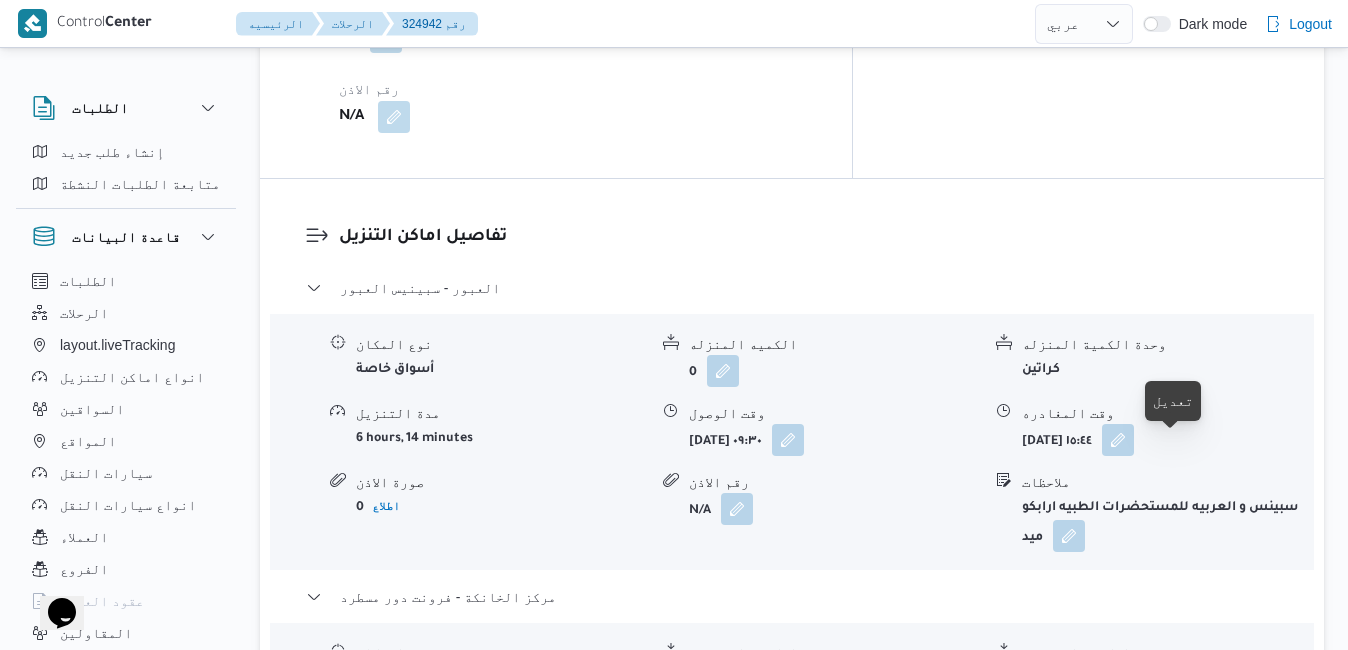 click at bounding box center [1116, 748] 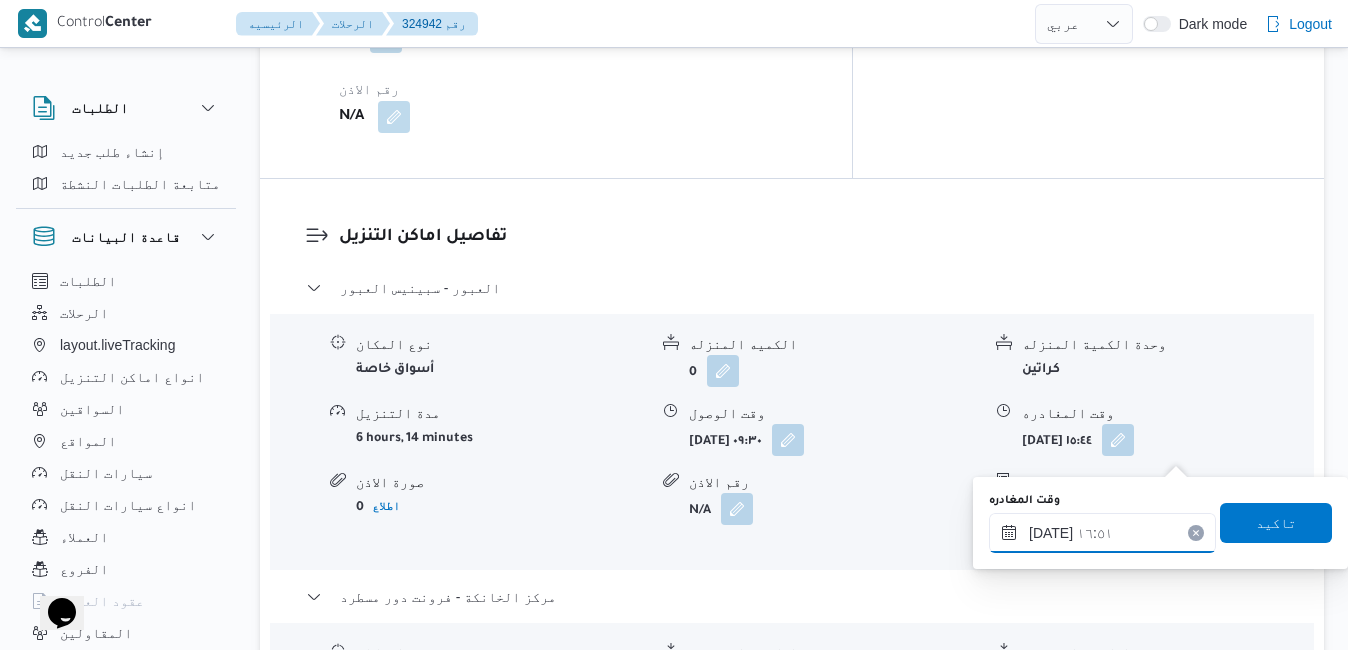 click on "١٥/٠٧/٢٠٢٥ ١٦:٥١" at bounding box center (1102, 533) 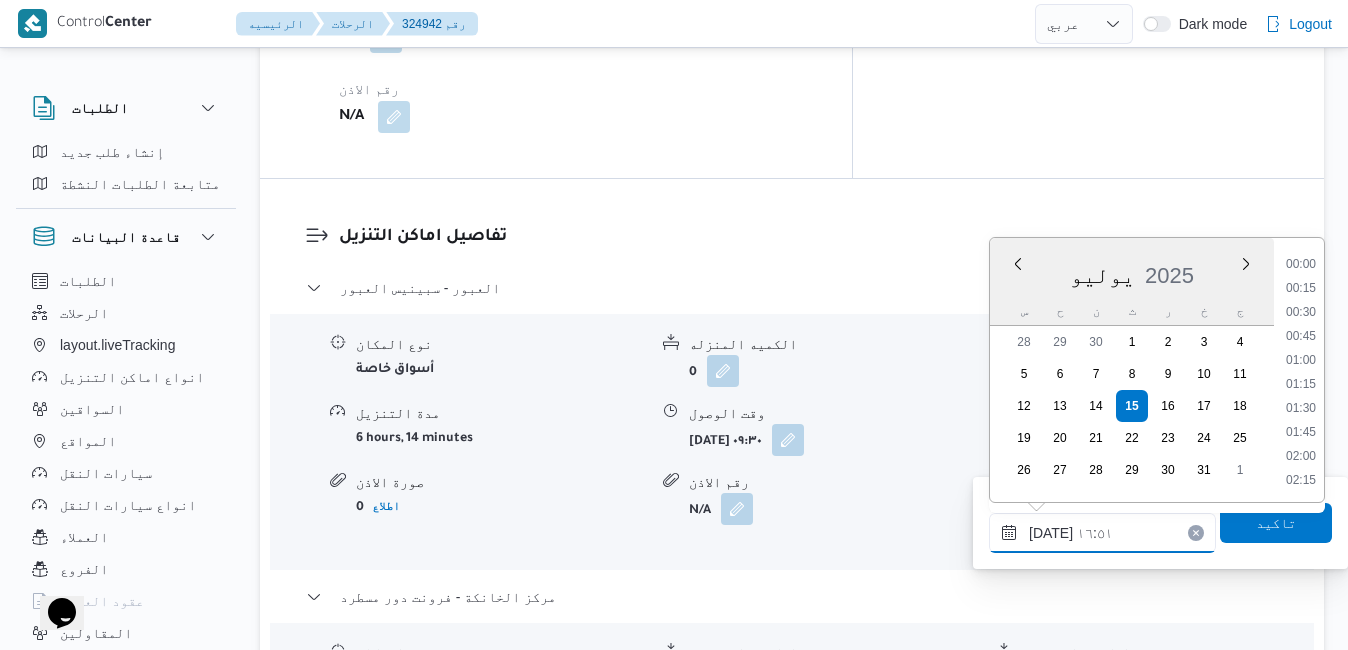 scroll, scrollTop: 1486, scrollLeft: 0, axis: vertical 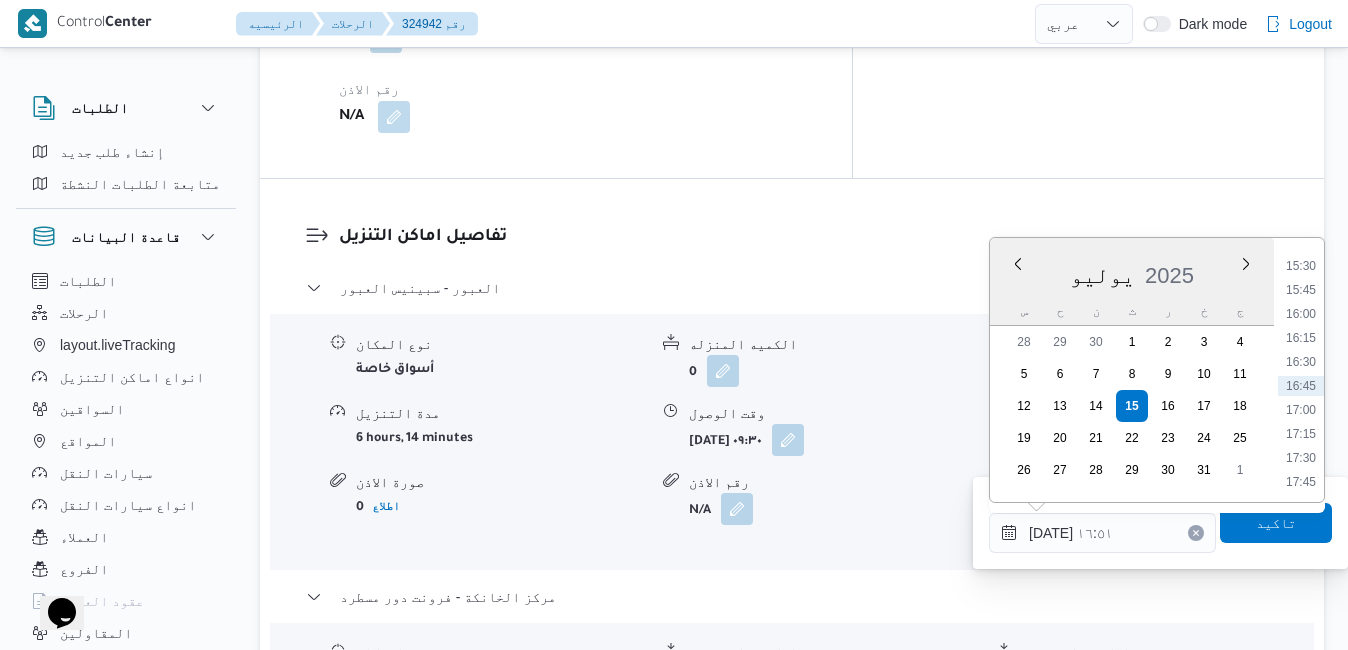 click on "العبور -
سبينيس العبور نوع المكان أسواق خاصة الكميه المنزله 0 وحدة الكمية المنزله كراتين مدة التنزيل 6 hours, 14 minutes وقت الوصول ثلاثاء ١٥ يوليو ٢٠٢٥ ٠٩:٣٠ وقت المغادره ثلاثاء ١٥ يوليو ٢٠٢٥ ١٥:٤٤ صورة الاذن 0 اطلاع رقم الاذن N/A ملاحظات سبينس  و العربيه للمستحضرات الطبيه ارابكو ميد مركز الخانكة -
فرونت دور مسطرد نوع المكان مصانع و مخازن الكميه المنزله 0 وحدة الكمية المنزله كراتين مدة التنزيل 17 minutes وقت الوصول ثلاثاء ١٥ يوليو ٢٠٢٥ ١٦:٣٣ وقت المغادره ثلاثاء ١٥ يوليو ٢٠٢٥ ١٦:٥١ صورة الاذن 0 اطلاع رقم الاذن N/A ملاحظات N/A عدل تفاصيل نقاط التنزيل" at bounding box center (792, 592) 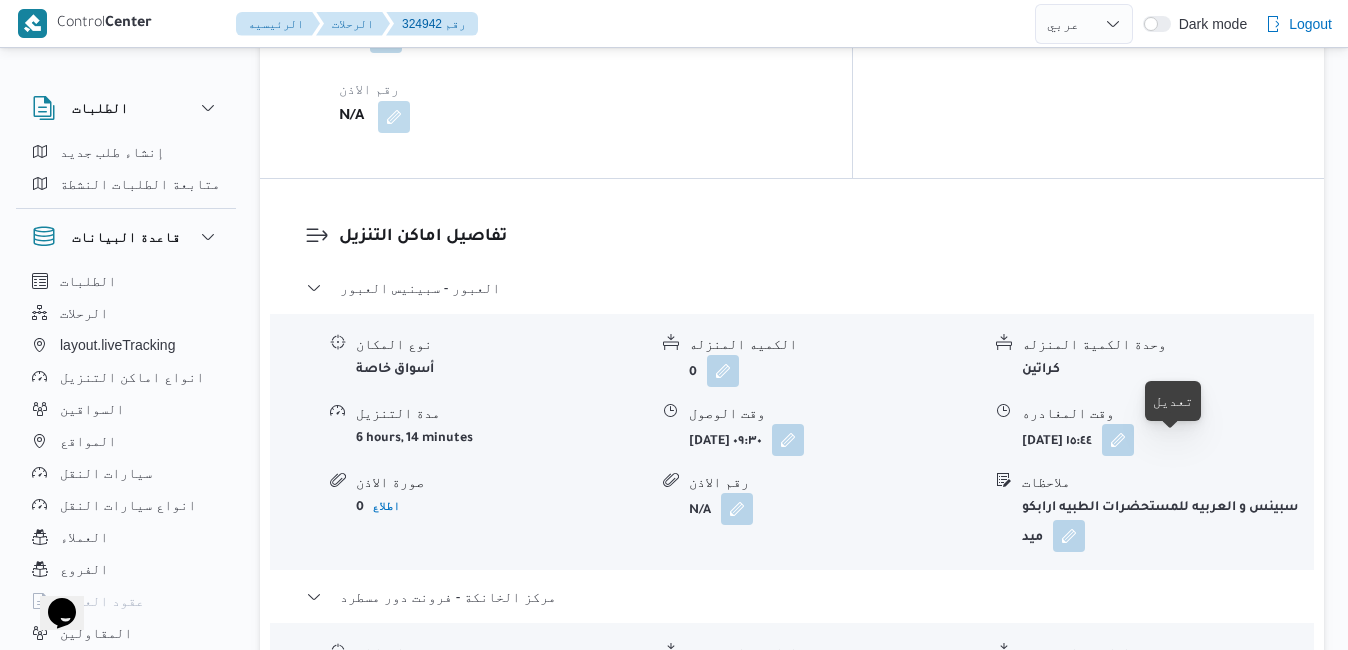 click at bounding box center [1116, 748] 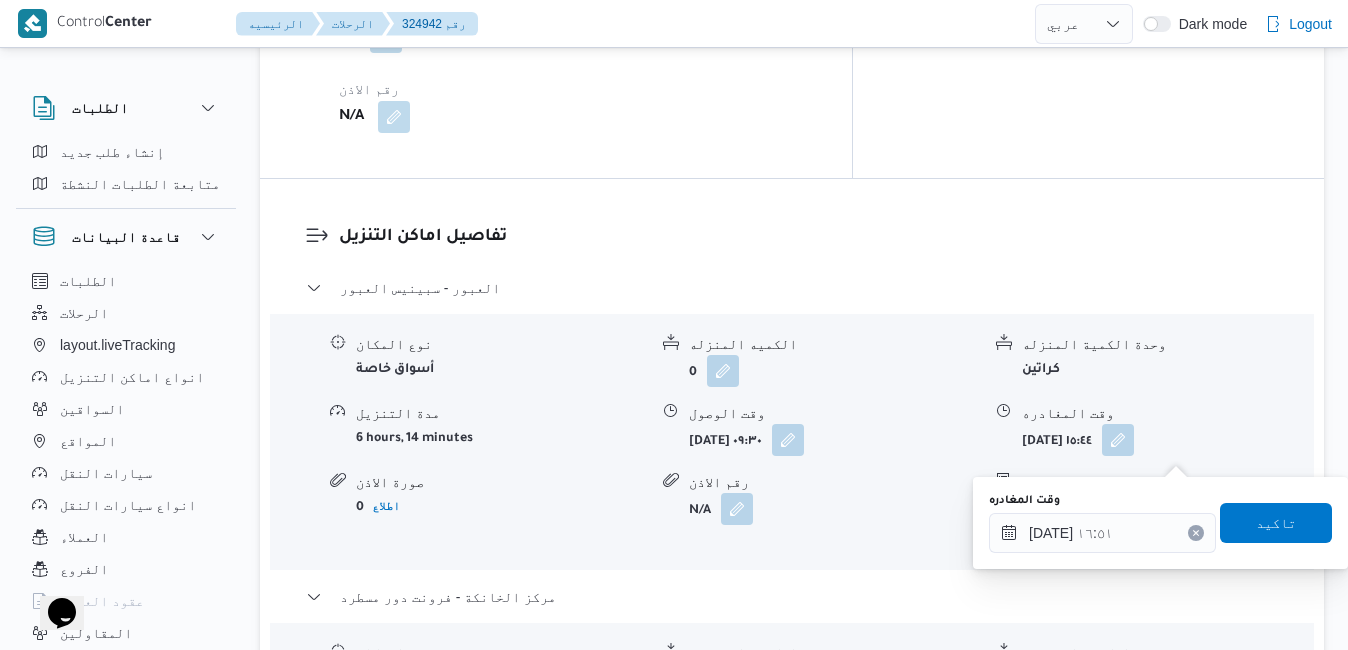 click on "العبور -
سبينيس العبور نوع المكان أسواق خاصة الكميه المنزله 0 وحدة الكمية المنزله كراتين مدة التنزيل 6 hours, 14 minutes وقت الوصول ثلاثاء ١٥ يوليو ٢٠٢٥ ٠٩:٣٠ وقت المغادره ثلاثاء ١٥ يوليو ٢٠٢٥ ١٥:٤٤ صورة الاذن 0 اطلاع رقم الاذن N/A ملاحظات سبينس  و العربيه للمستحضرات الطبيه ارابكو ميد مركز الخانكة -
فرونت دور مسطرد نوع المكان مصانع و مخازن الكميه المنزله 0 وحدة الكمية المنزله كراتين مدة التنزيل 17 minutes وقت الوصول ثلاثاء ١٥ يوليو ٢٠٢٥ ١٦:٣٣ وقت المغادره ثلاثاء ١٥ يوليو ٢٠٢٥ ١٦:٥١ صورة الاذن 0 اطلاع رقم الاذن N/A ملاحظات N/A عدل تفاصيل نقاط التنزيل" at bounding box center [792, 592] 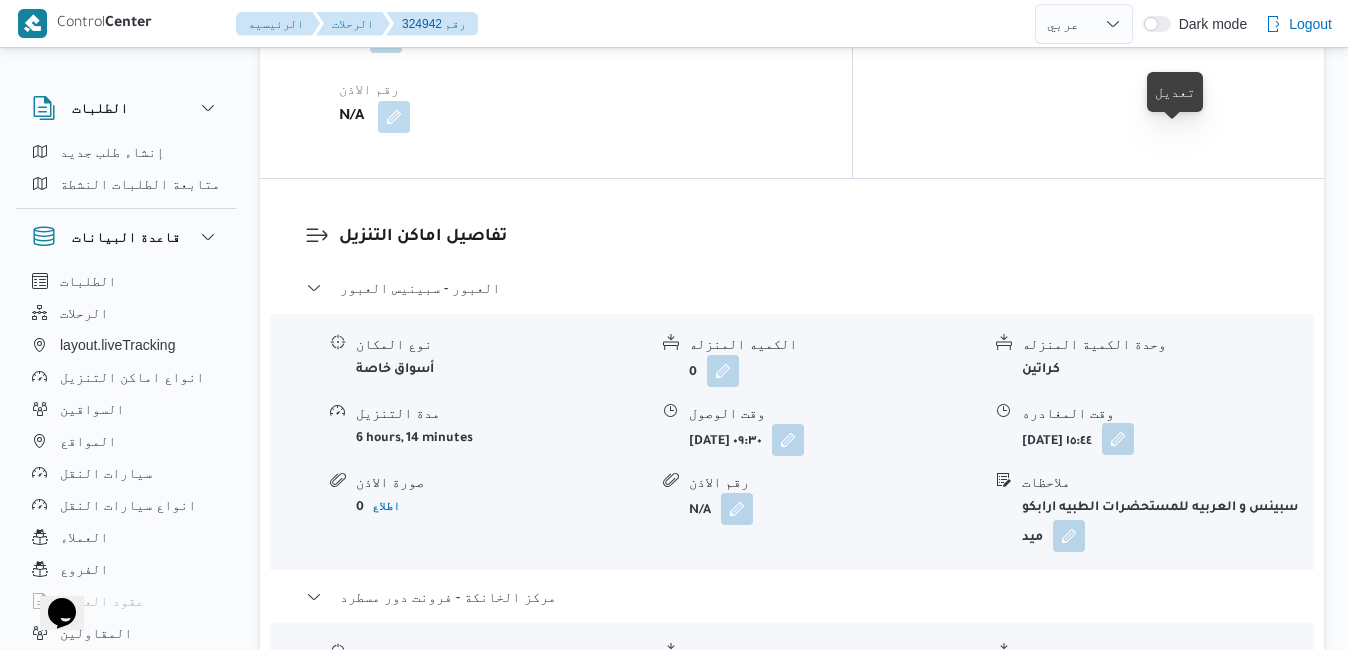 click at bounding box center [1118, 439] 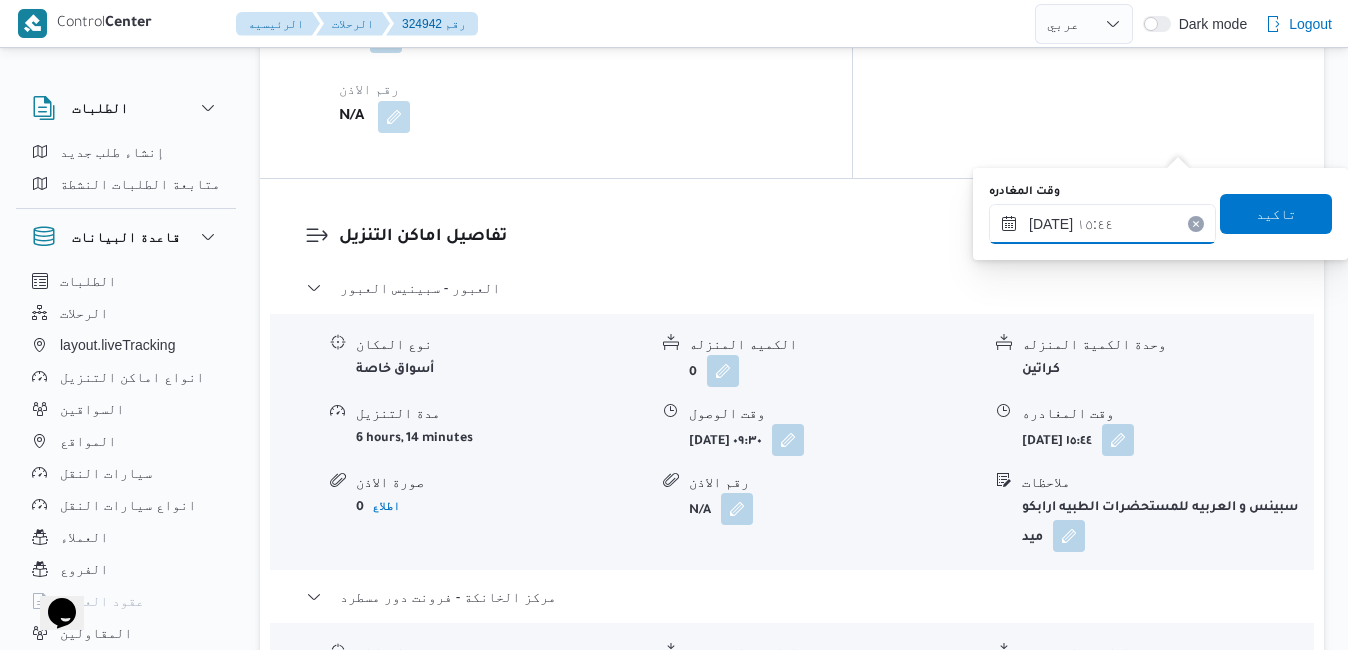 click on "١٥/٠٧/٢٠٢٥ ١٥:٤٤" at bounding box center (1102, 224) 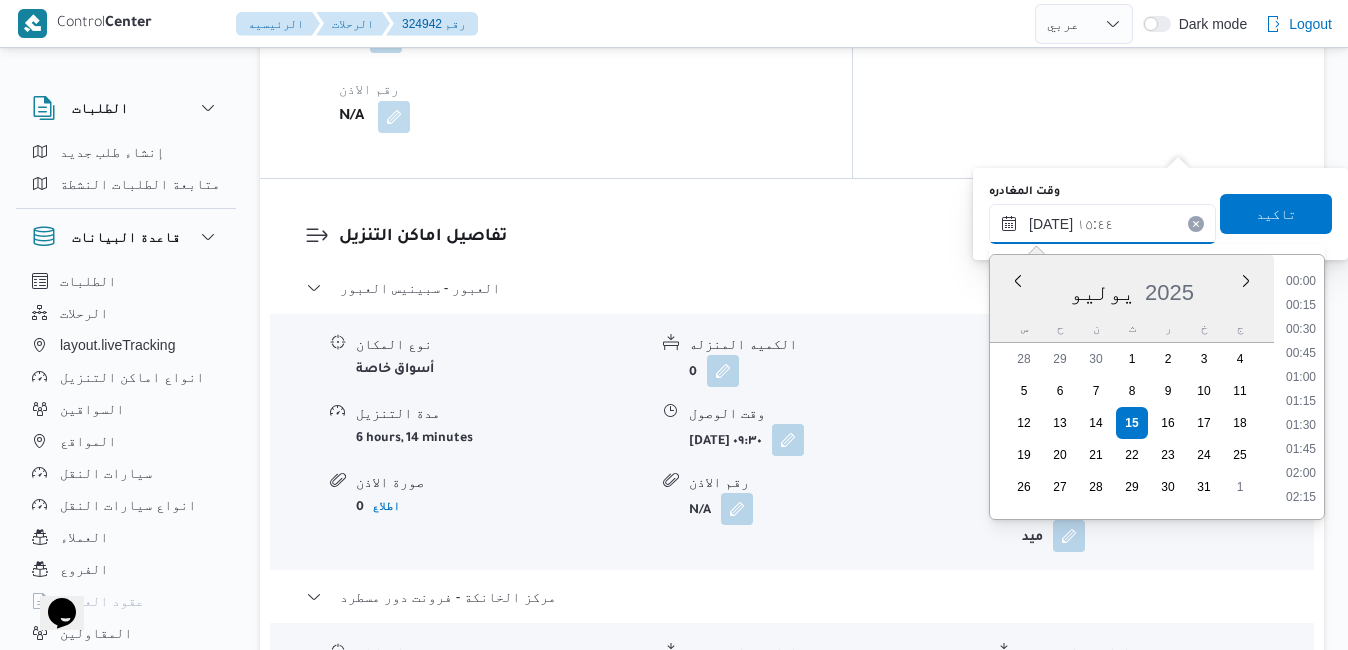 scroll, scrollTop: 1366, scrollLeft: 0, axis: vertical 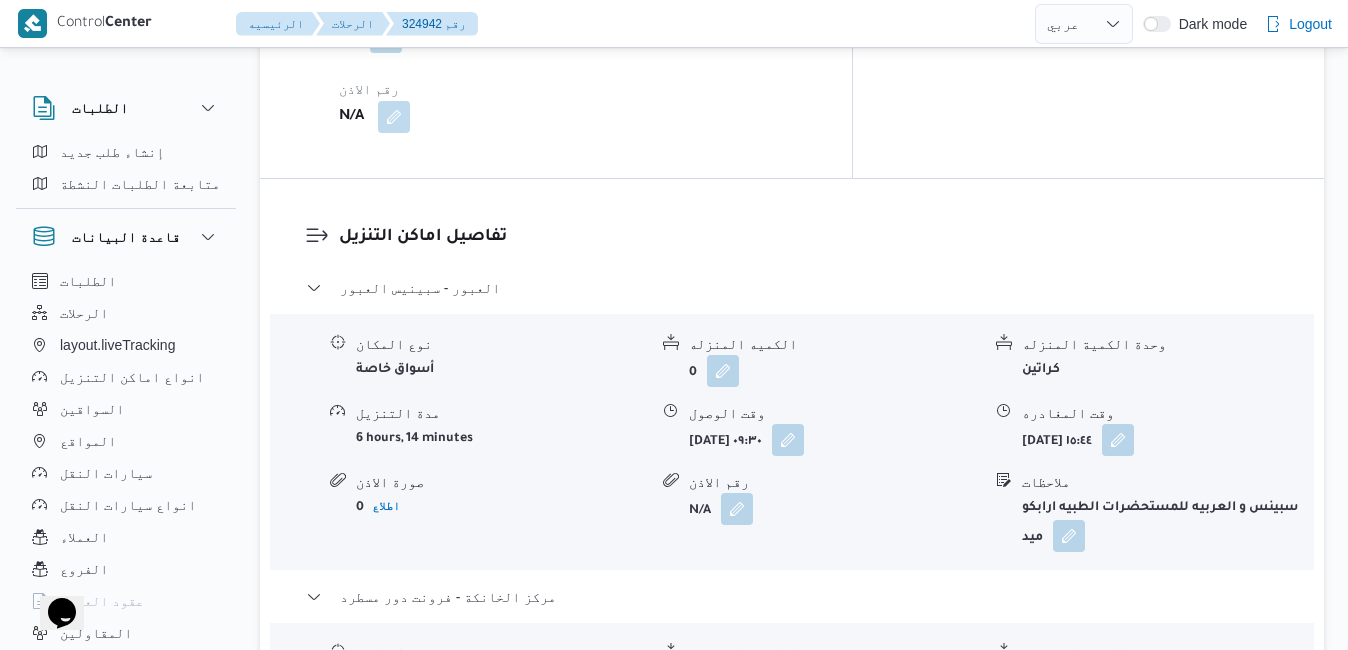click on "العبور -
سبينيس العبور نوع المكان أسواق خاصة الكميه المنزله 0 وحدة الكمية المنزله كراتين مدة التنزيل 6 hours, 14 minutes وقت الوصول ثلاثاء ١٥ يوليو ٢٠٢٥ ٠٩:٣٠ وقت المغادره ثلاثاء ١٥ يوليو ٢٠٢٥ ١٥:٤٤ صورة الاذن 0 اطلاع رقم الاذن N/A ملاحظات سبينس  و العربيه للمستحضرات الطبيه ارابكو ميد مركز الخانكة -
فرونت دور مسطرد نوع المكان مصانع و مخازن الكميه المنزله 0 وحدة الكمية المنزله كراتين مدة التنزيل 17 minutes وقت الوصول ثلاثاء ١٥ يوليو ٢٠٢٥ ١٦:٣٣ وقت المغادره ثلاثاء ١٥ يوليو ٢٠٢٥ ١٦:٥١ صورة الاذن 0 اطلاع رقم الاذن N/A ملاحظات N/A عدل تفاصيل نقاط التنزيل" at bounding box center [792, 592] 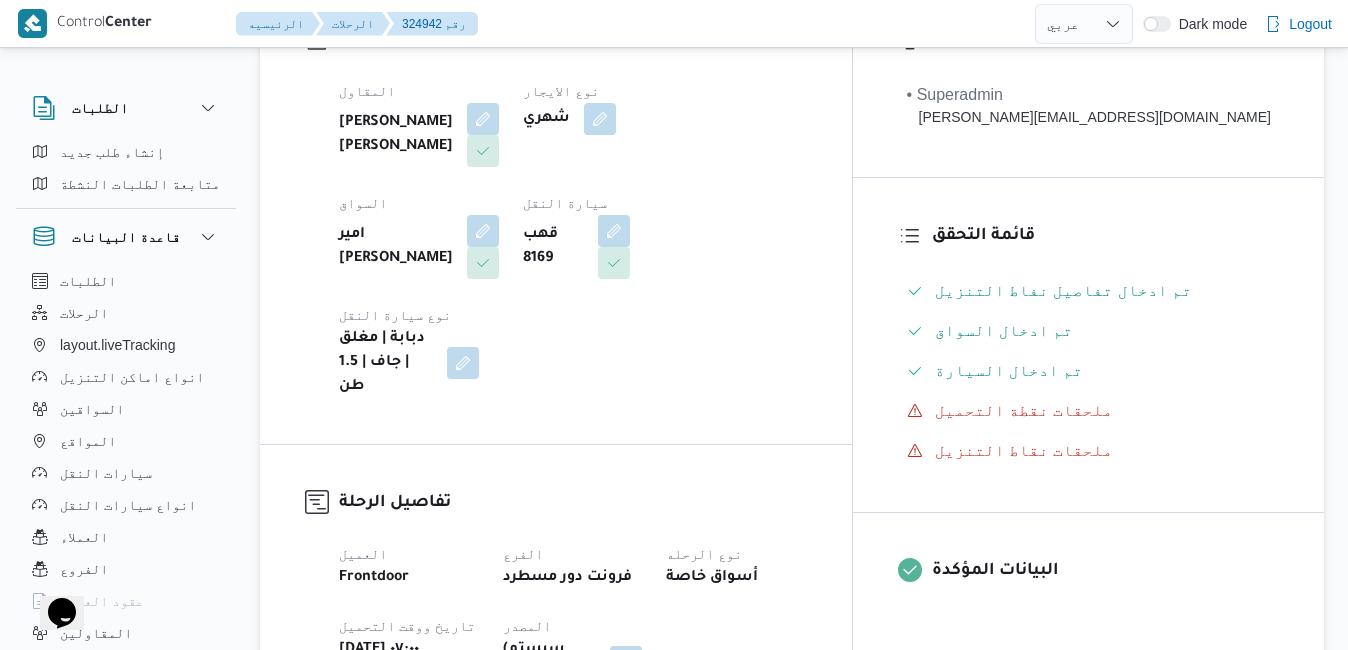 scroll, scrollTop: 320, scrollLeft: 0, axis: vertical 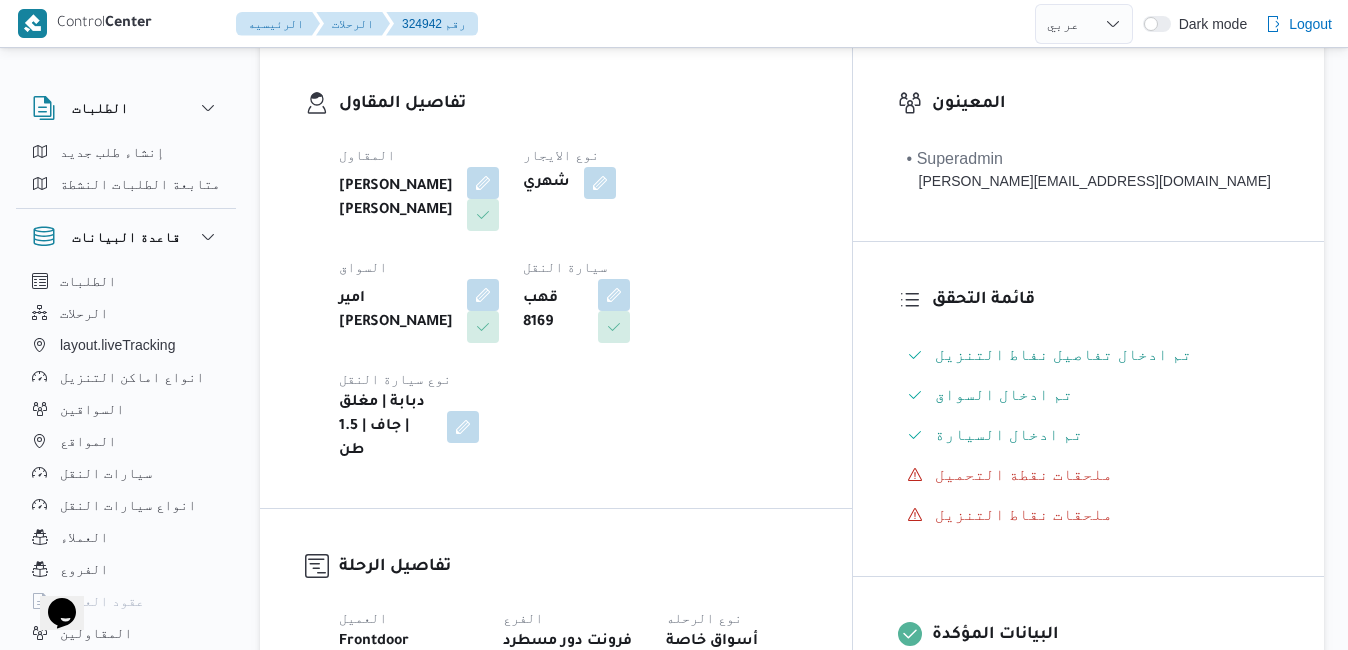 click on "تفاصيل الرحلة العميل Frontdoor الفرع فرونت دور مسطرد نوع الرحله أسواق خاصة تاريخ ووقت التحميل ثلاثاء ١٥ يوليو ٢٠٢٥ ٠٧:٠٠ المصدر (سيستم (الادمن نسخة الابلكيشن 3.8.5.production.driver-release (165) مرتجع؟ لا تحديد النطاق الجغرافى No انهاء تلقائي Yes تجميع عدد الوحدات No نوع الايجار شهري اسم المشروع frontdoor المسافه بجوجل 0.26 KMs المسافه من تطبيق السائق 149.82 KMs المسافه اليدويه 70.0 تكلفة الرحلة N/A عدد التباعين N/A عدد الموازين N/A عدد الكارتات N/A المسافه فبل الرحله 0.0" at bounding box center (573, 920) 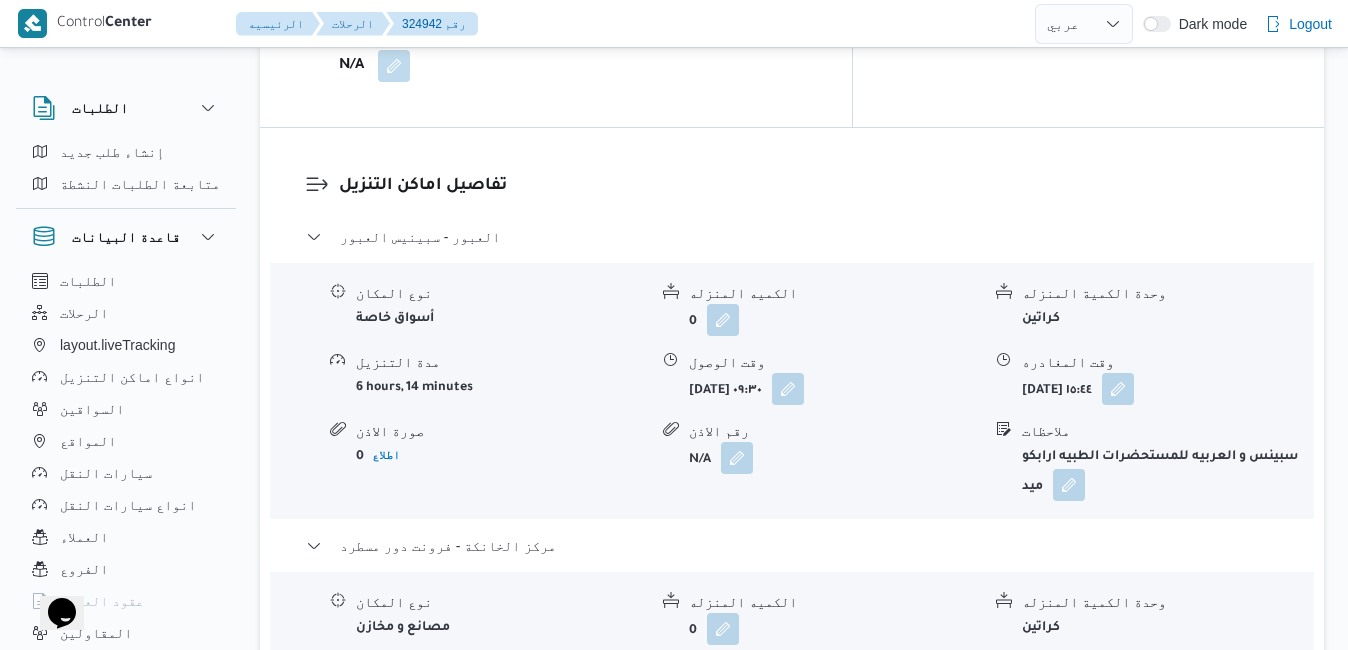 scroll, scrollTop: 1960, scrollLeft: 0, axis: vertical 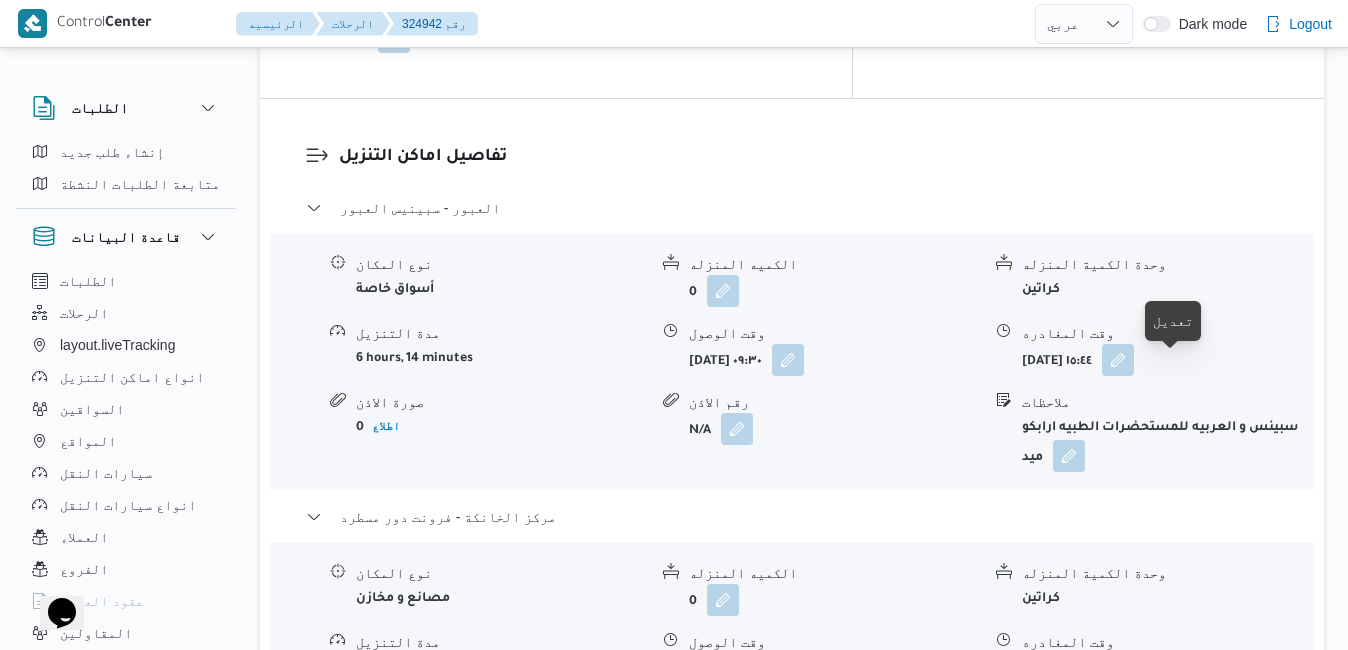 click at bounding box center (1116, 668) 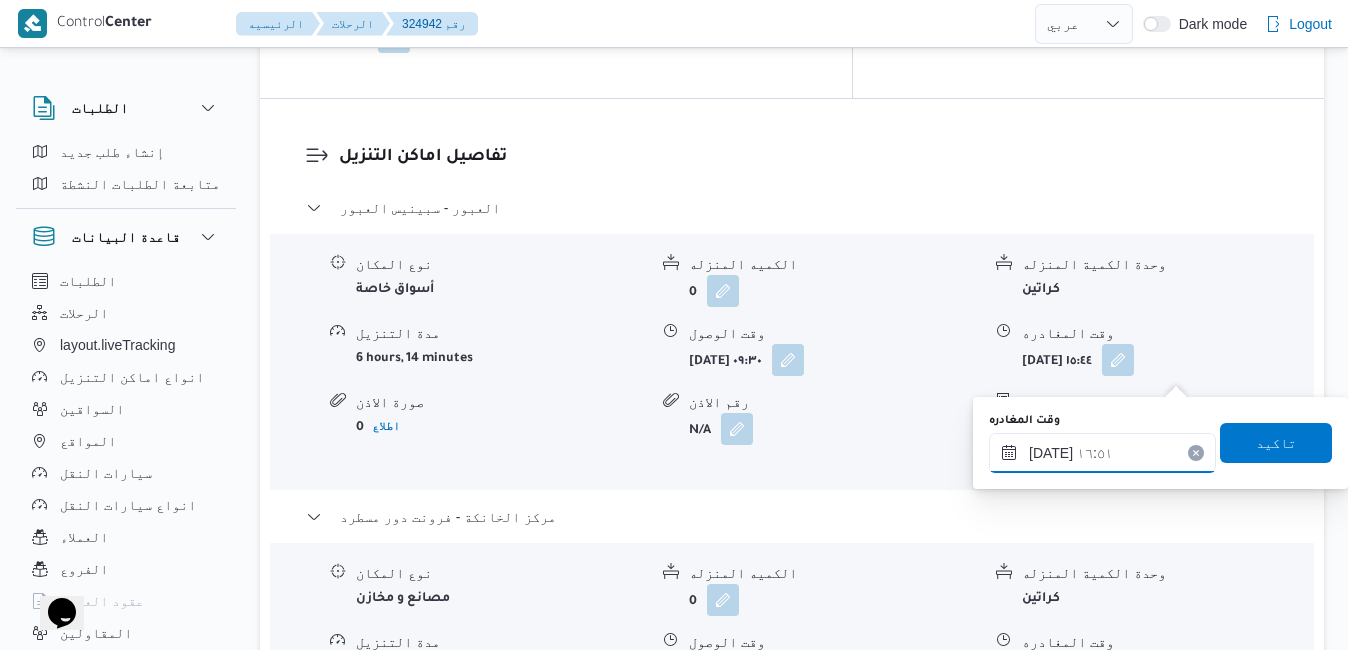 click on "١٥/٠٧/٢٠٢٥ ١٦:٥١" at bounding box center [1102, 453] 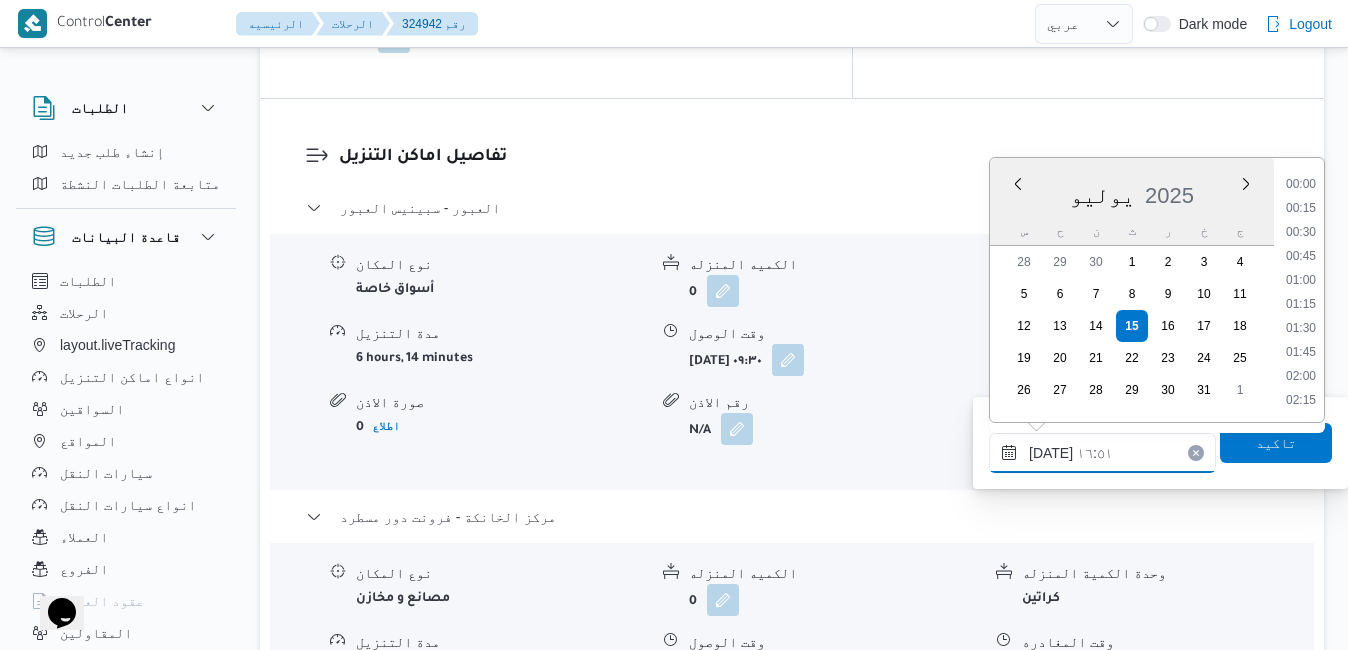 scroll, scrollTop: 1486, scrollLeft: 0, axis: vertical 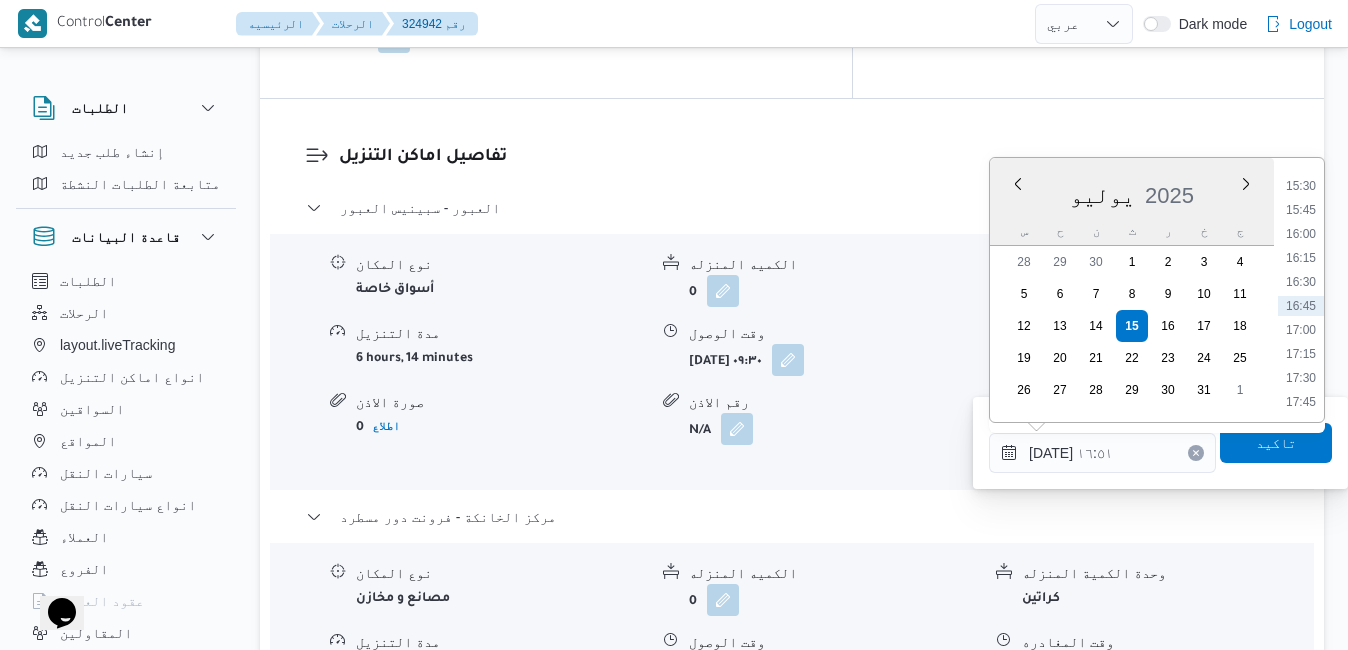 click on "تفاصيل اماكن التنزيل العبور -
سبينيس العبور نوع المكان أسواق خاصة الكميه المنزله 0 وحدة الكمية المنزله كراتين مدة التنزيل 6 hours, 14 minutes وقت الوصول ثلاثاء ١٥ يوليو ٢٠٢٥ ٠٩:٣٠ وقت المغادره ثلاثاء ١٥ يوليو ٢٠٢٥ ١٥:٤٤ صورة الاذن 0 اطلاع رقم الاذن N/A ملاحظات سبينس  و العربيه للمستحضرات الطبيه ارابكو ميد مركز الخانكة -
فرونت دور مسطرد نوع المكان مصانع و مخازن الكميه المنزله 0 وحدة الكمية المنزله كراتين مدة التنزيل 17 minutes وقت الوصول ثلاثاء ١٥ يوليو ٢٠٢٥ ١٦:٣٣ وقت المغادره ثلاثاء ١٥ يوليو ٢٠٢٥ ١٦:٥١ صورة الاذن 0 اطلاع رقم الاذن N/A ملاحظات N/A عدل تفاصيل نقاط التنزيل" at bounding box center [792, 486] 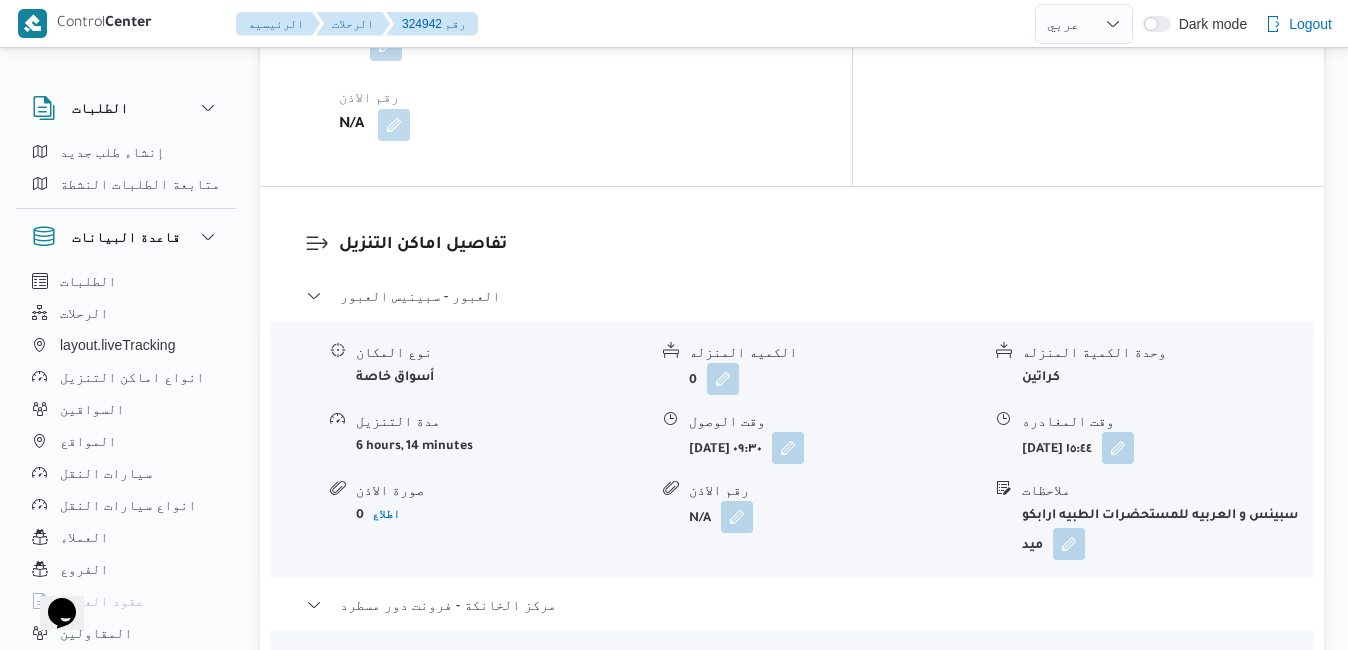 scroll, scrollTop: 1840, scrollLeft: 0, axis: vertical 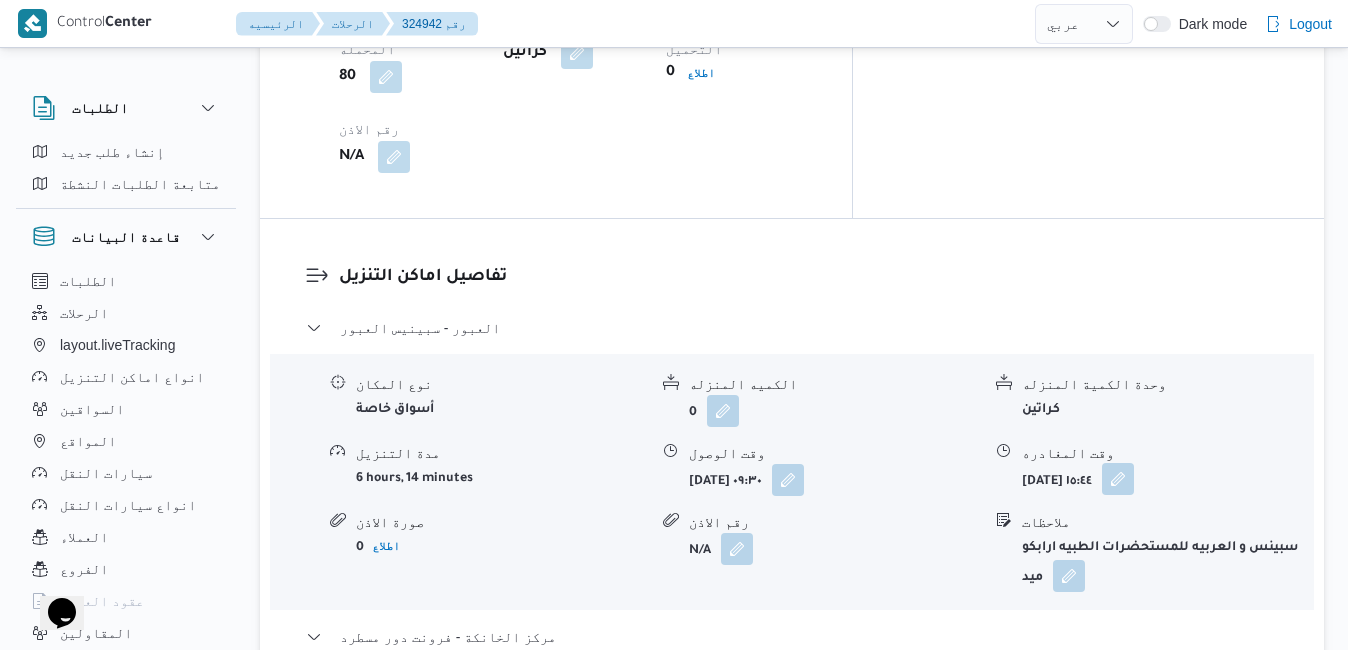 click at bounding box center (1118, 479) 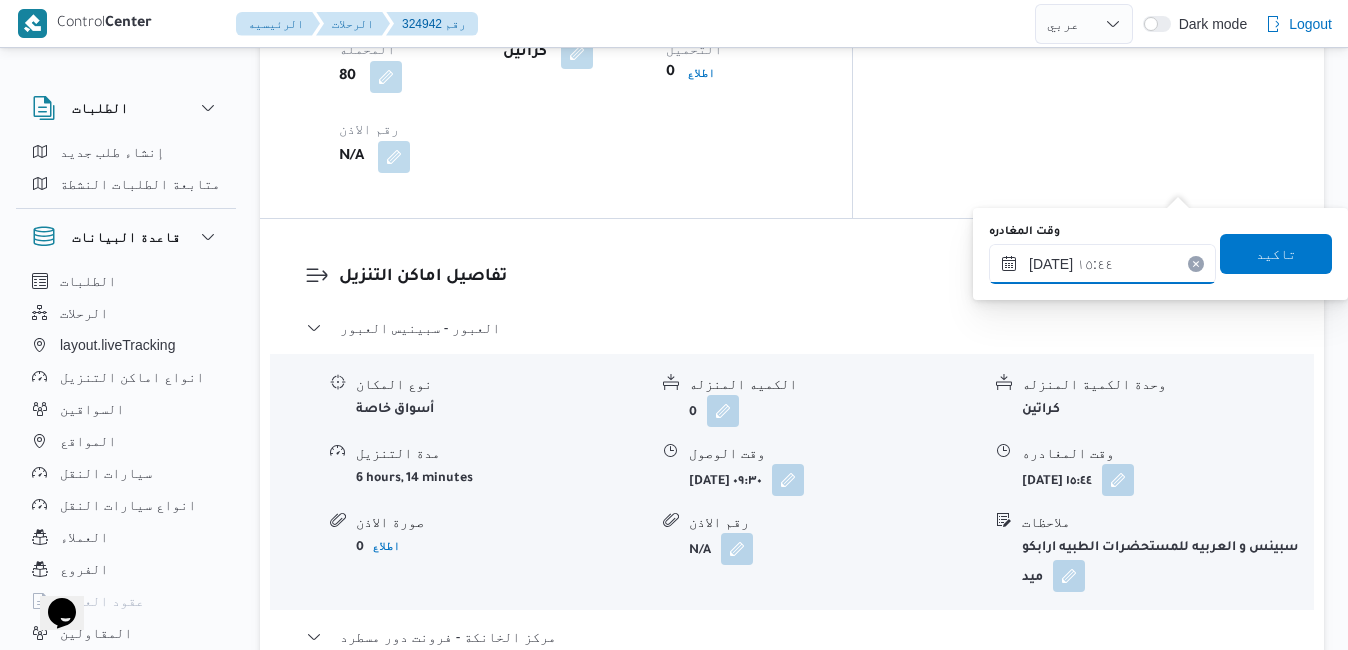 click on "١٥/٠٧/٢٠٢٥ ١٥:٤٤" at bounding box center (1102, 264) 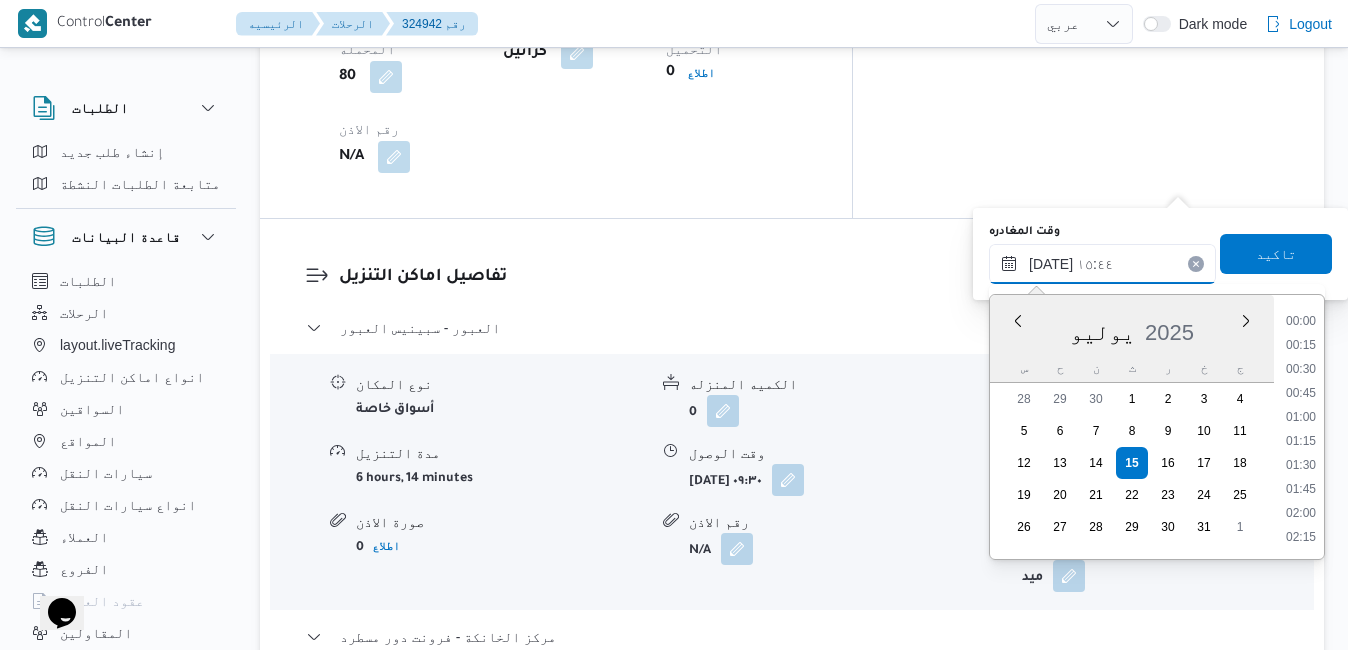 scroll, scrollTop: 1366, scrollLeft: 0, axis: vertical 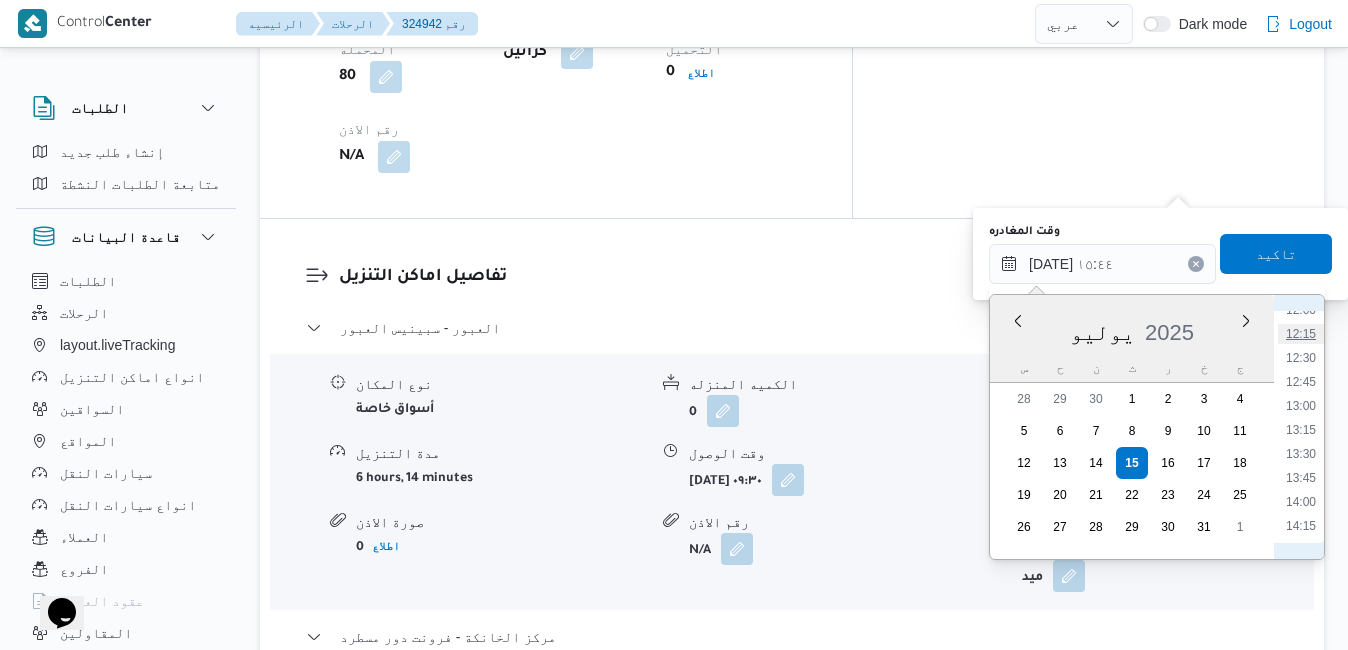 click on "12:15" at bounding box center [1301, 334] 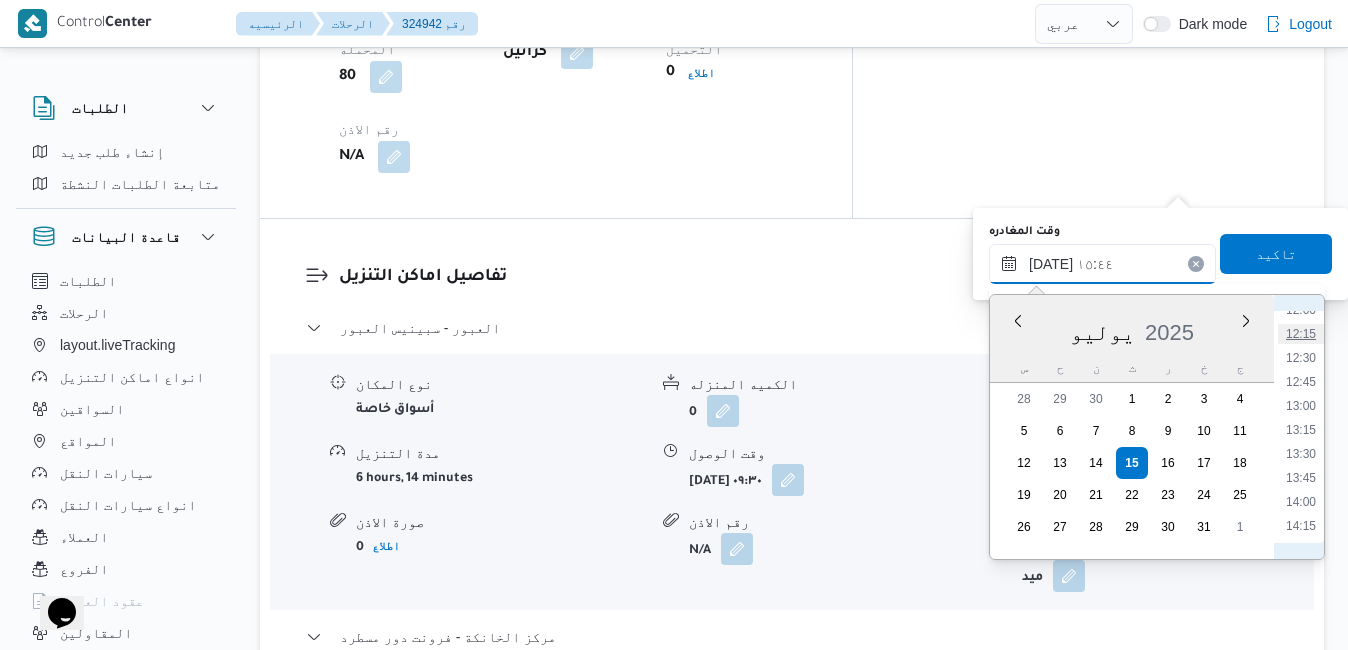 type on "١٥/٠٧/٢٠٢٥ ١٢:١٥" 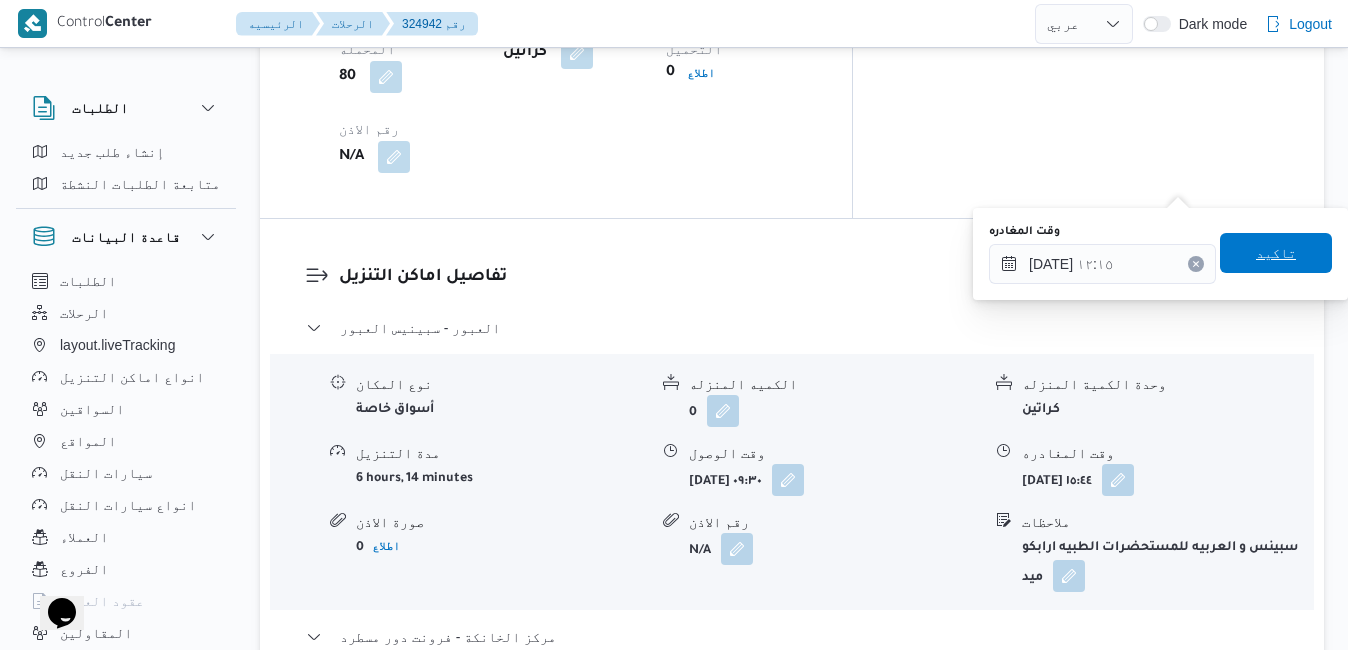 click on "تاكيد" at bounding box center [1276, 253] 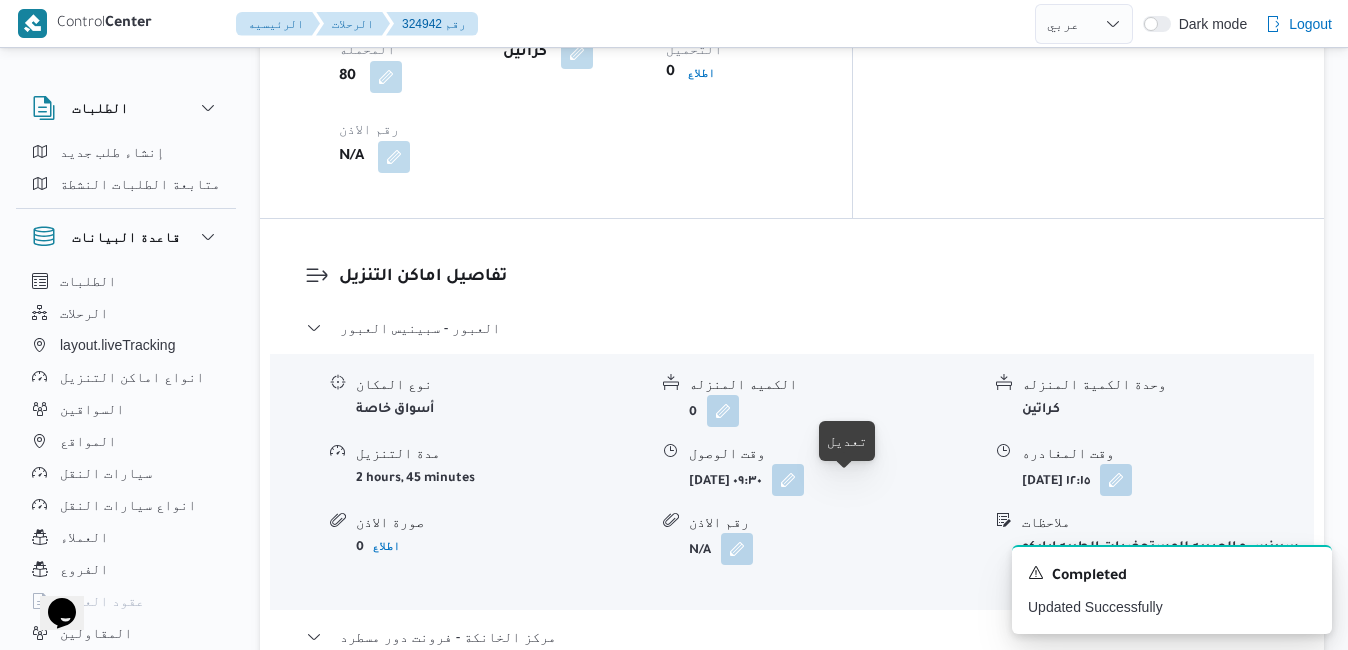 click at bounding box center (791, 788) 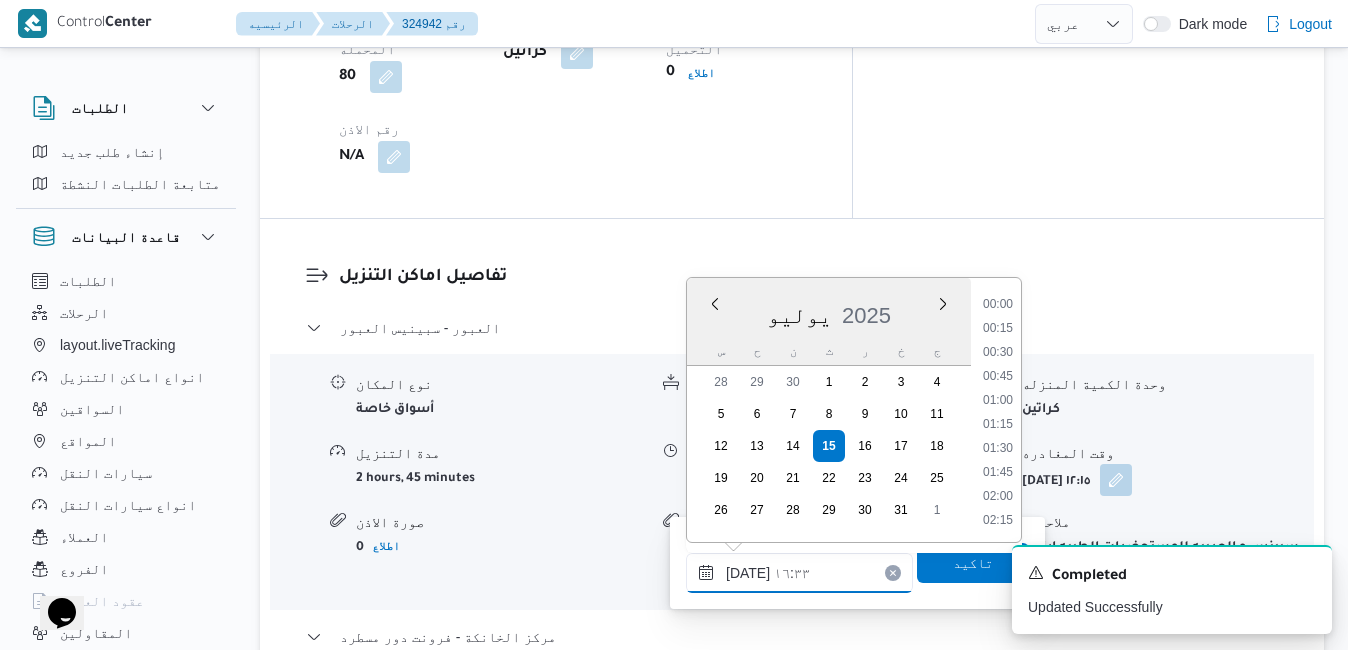 click on "١٥/٠٧/٢٠٢٥ ١٦:٣٣" at bounding box center [799, 573] 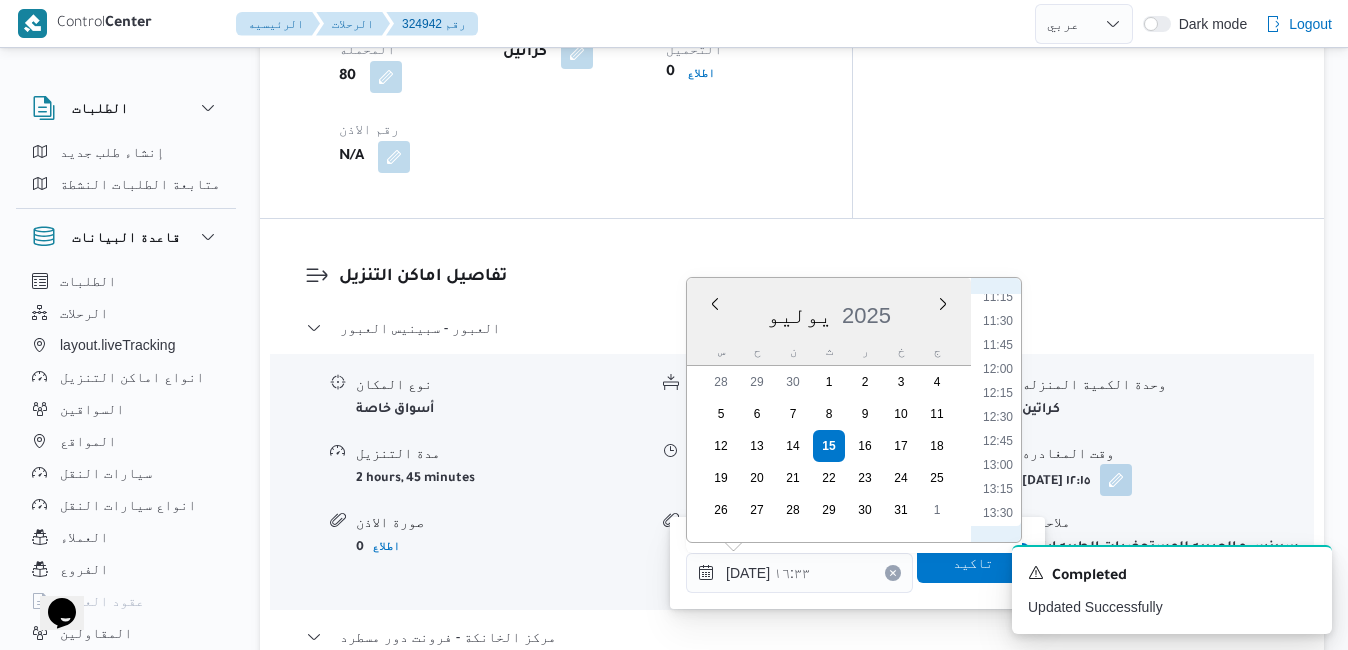 scroll, scrollTop: 1056, scrollLeft: 0, axis: vertical 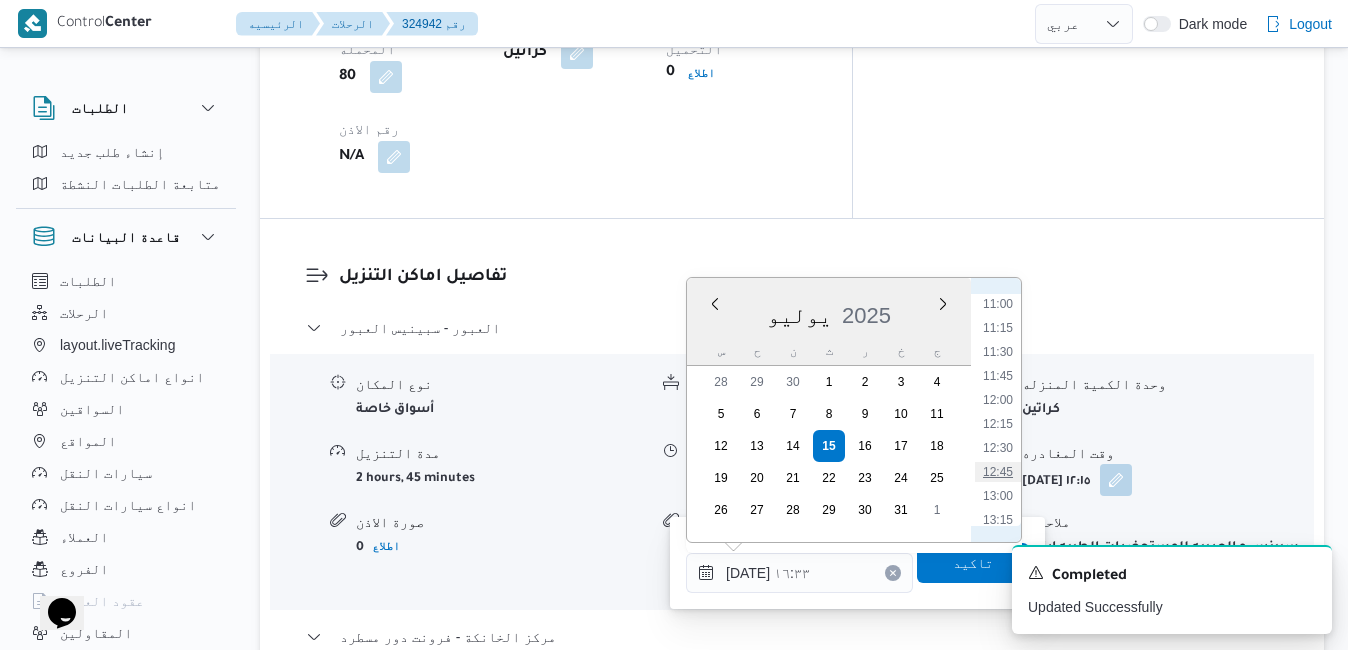 click on "12:45" at bounding box center [998, 472] 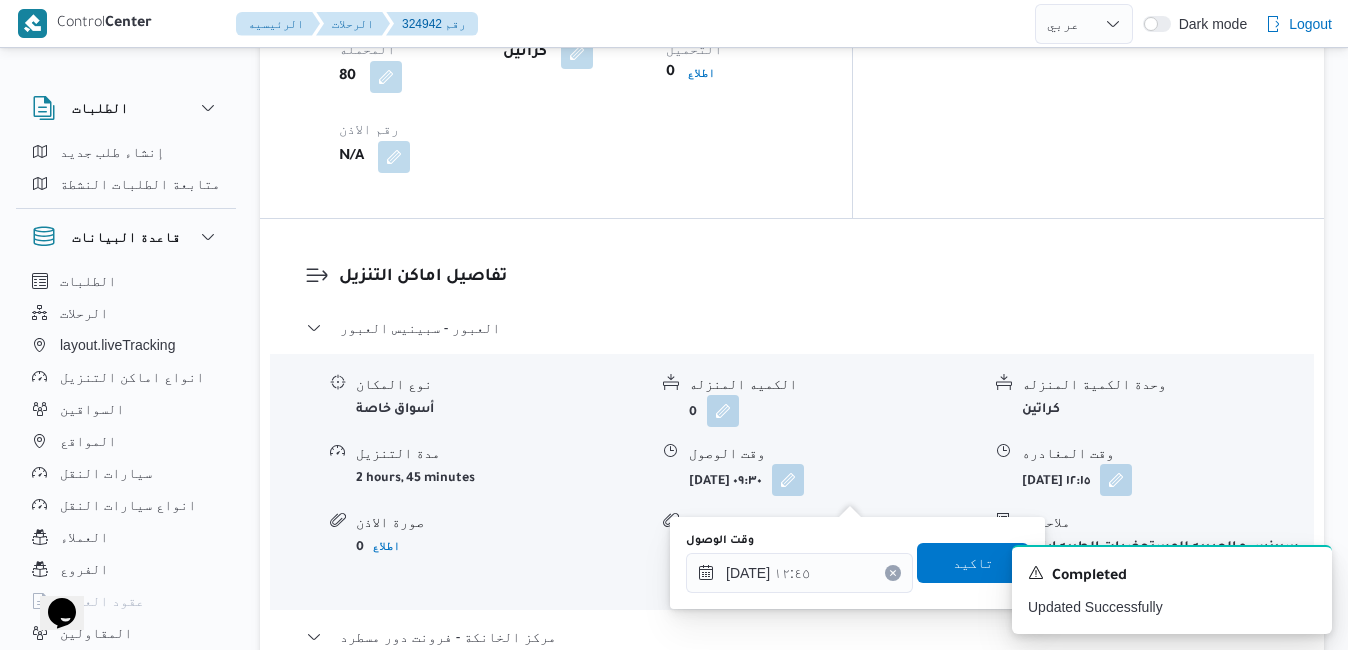 type on "١٥/٠٧/٢٠٢٥ ١٦:٣٣" 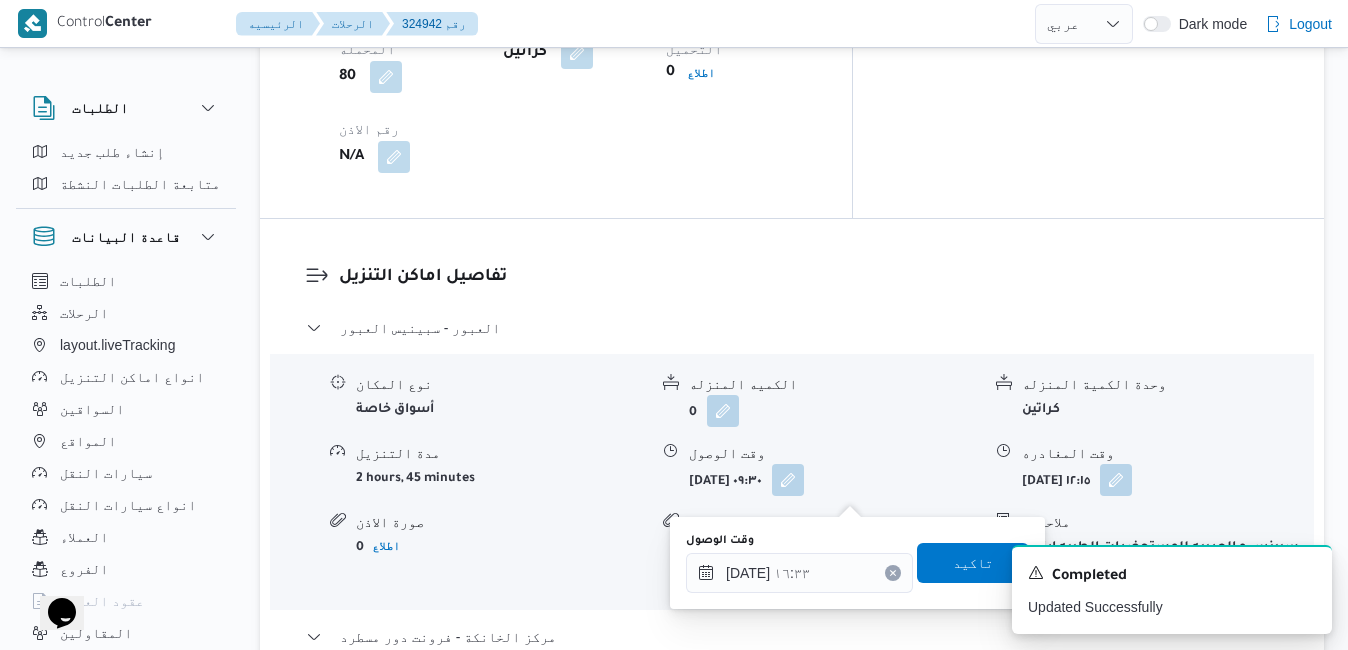 click on "A new notification appears Completed Updated Successfully" at bounding box center (1148, 589) 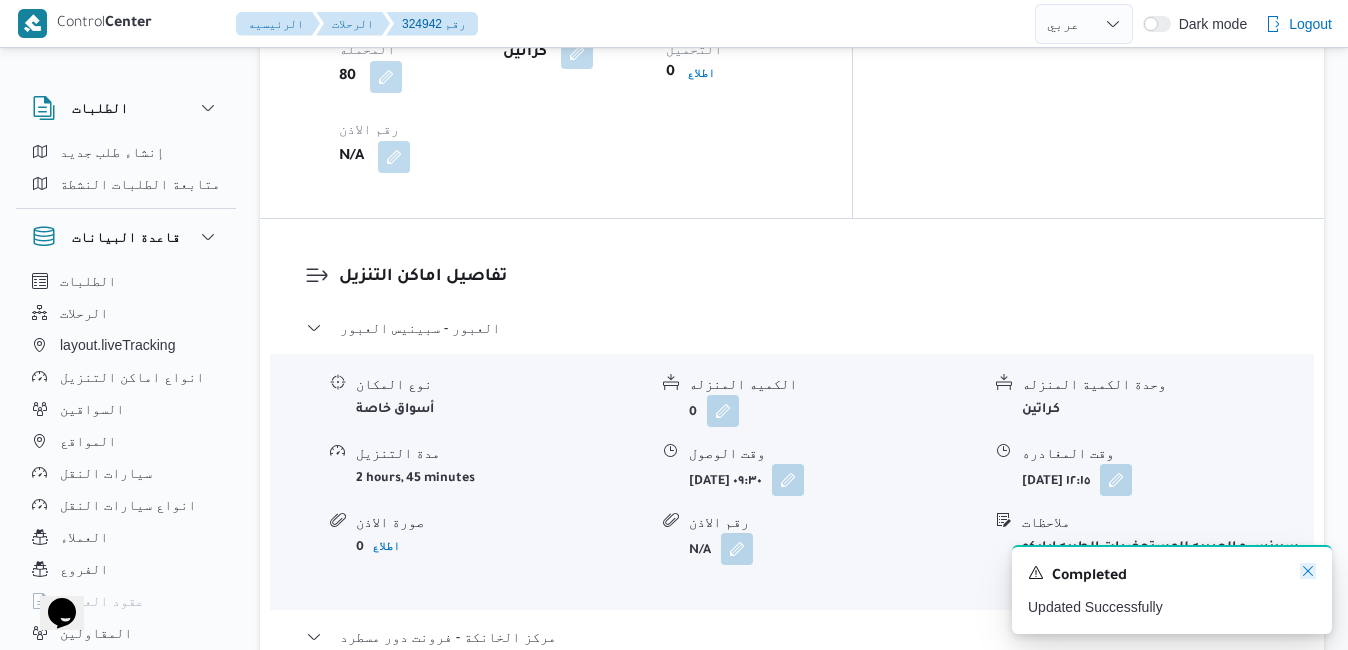 click 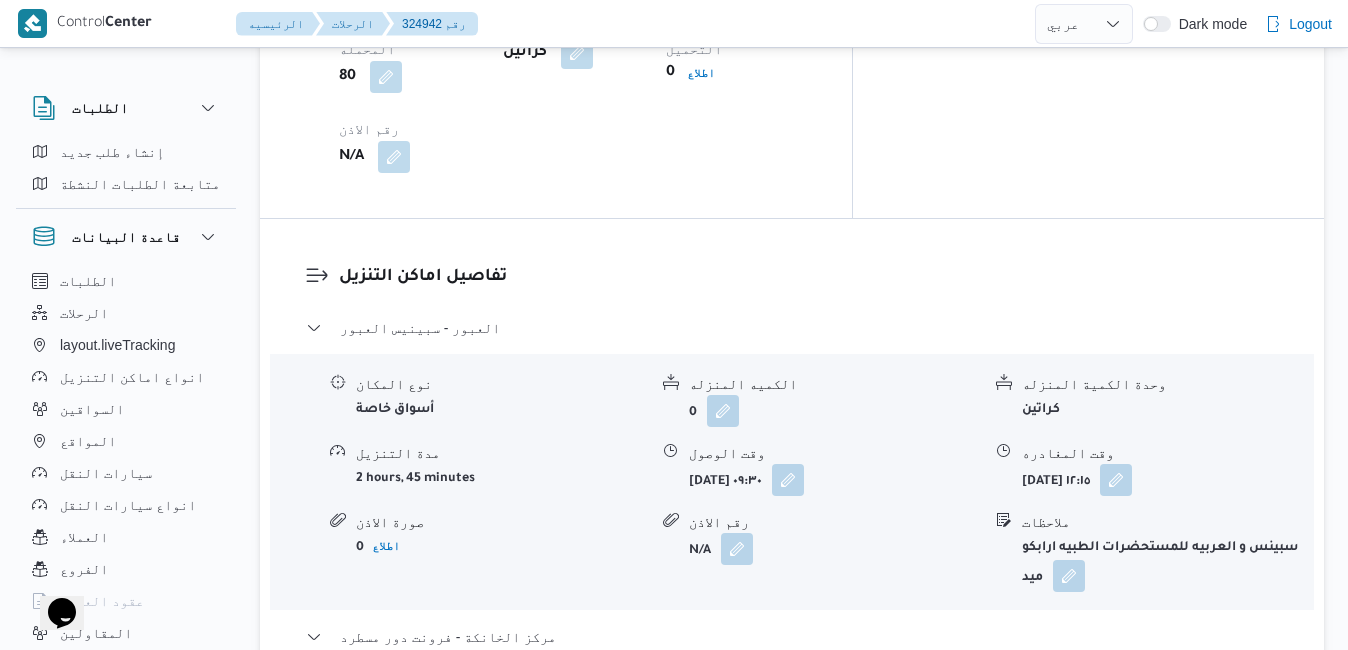 click at bounding box center [791, 788] 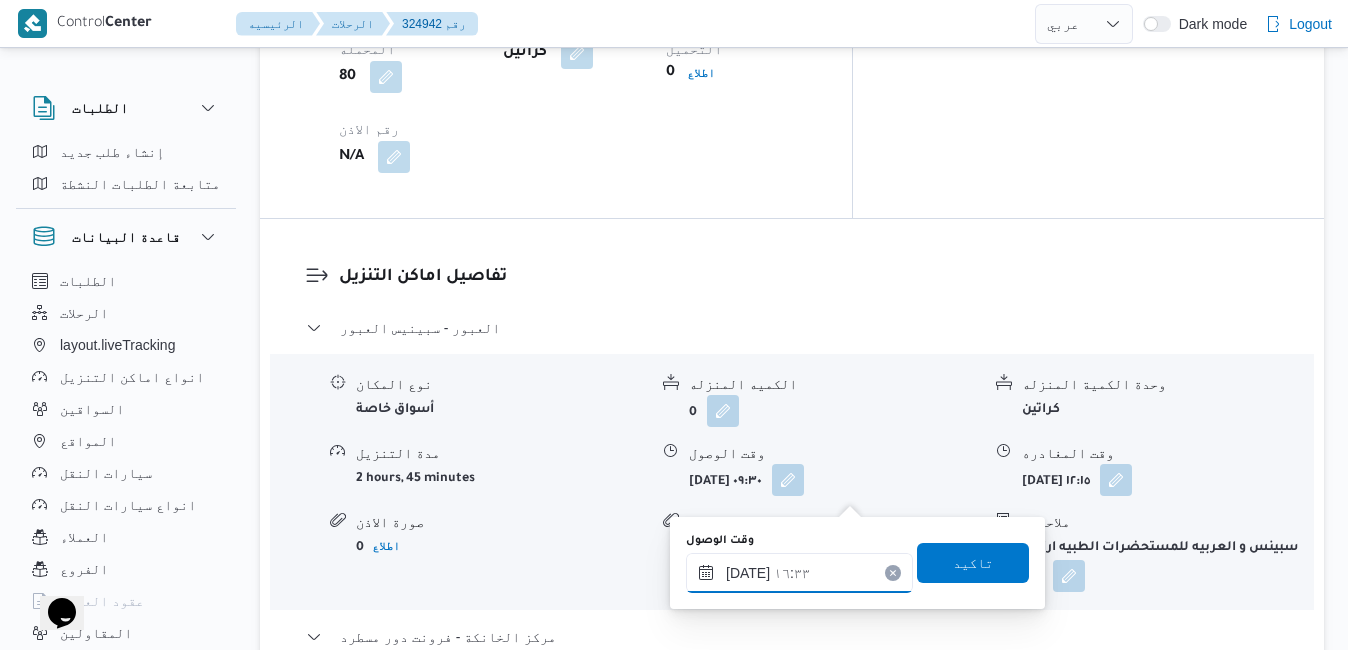 click on "١٥/٠٧/٢٠٢٥ ١٦:٣٣" at bounding box center [799, 573] 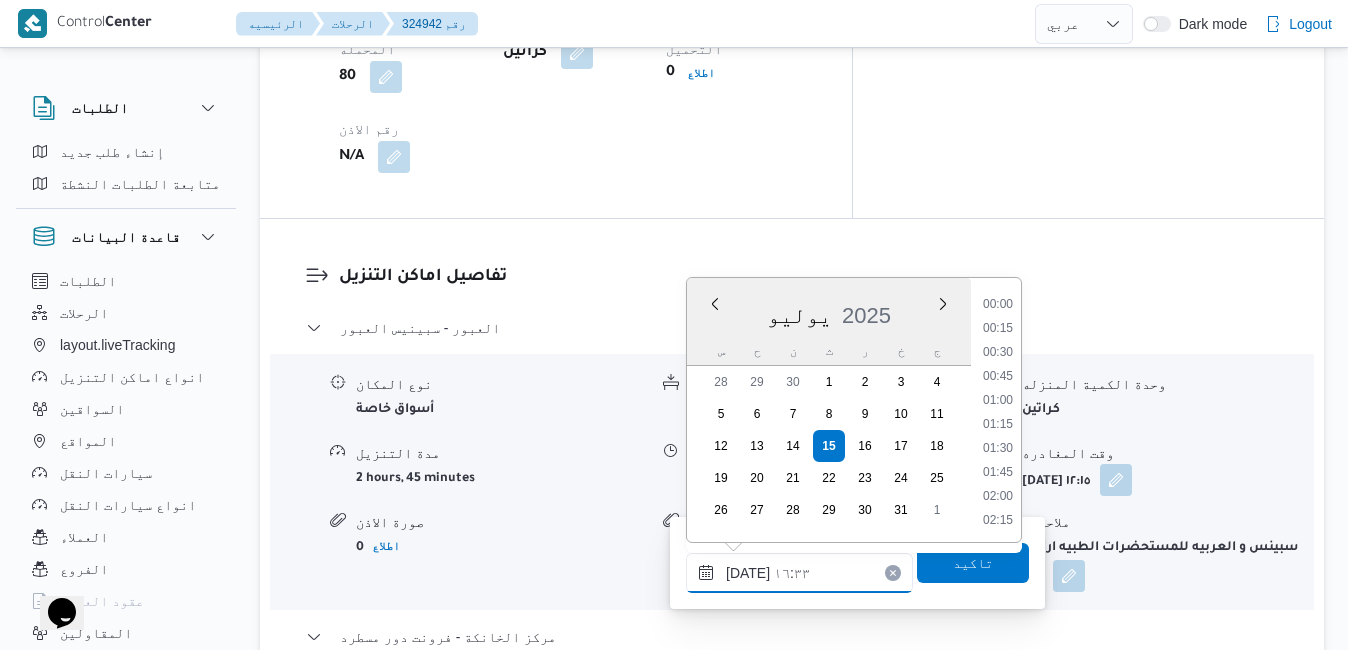 scroll, scrollTop: 1462, scrollLeft: 0, axis: vertical 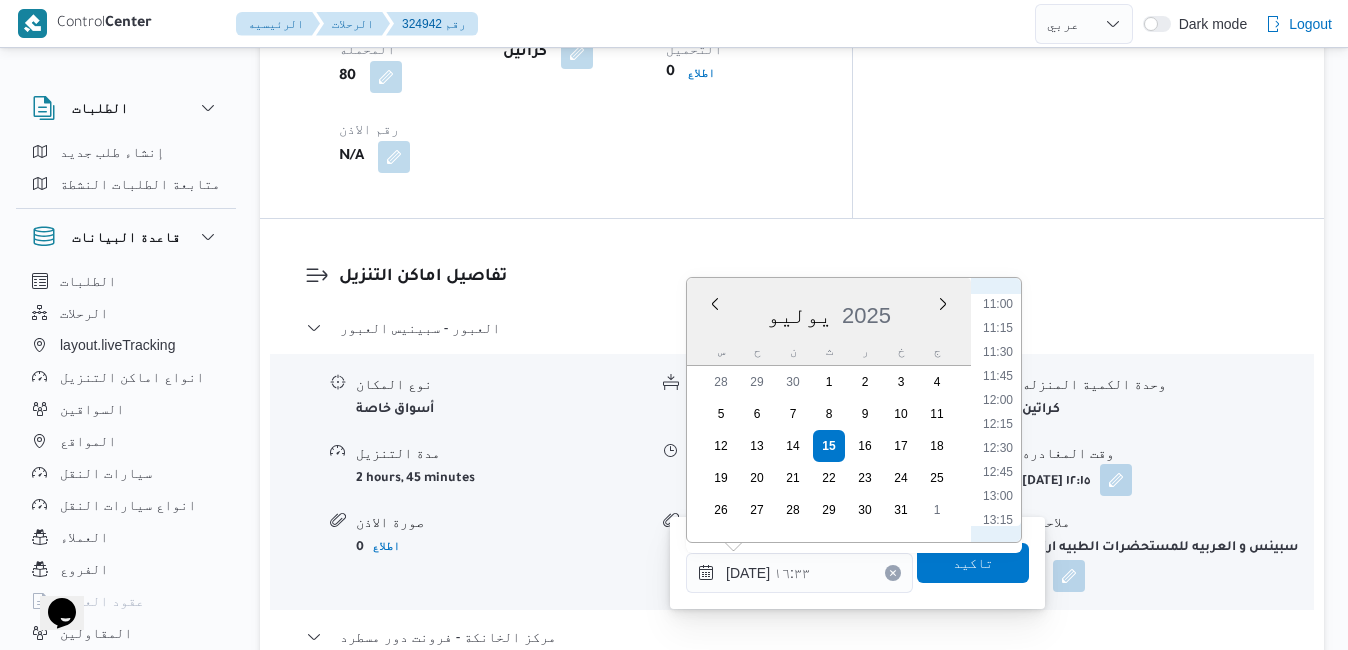 click on "12:45" at bounding box center [998, 472] 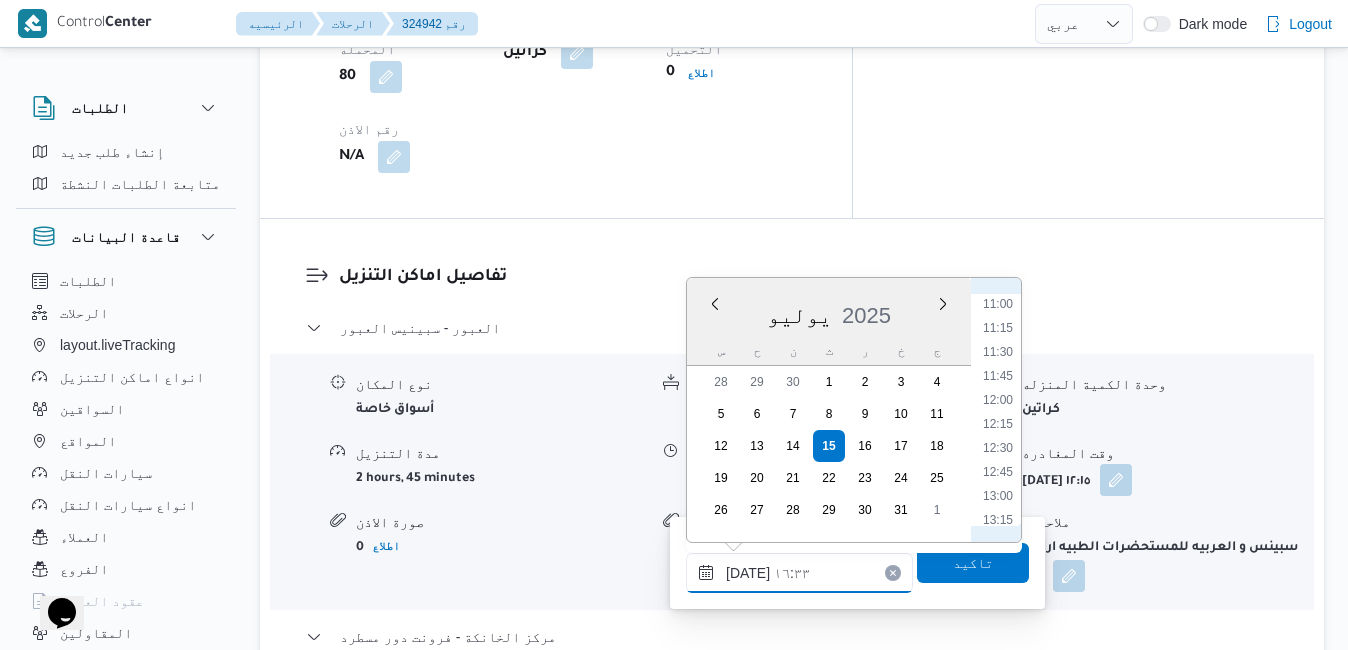 type on "١٥/٠٧/٢٠٢٥ ١٢:٤٥" 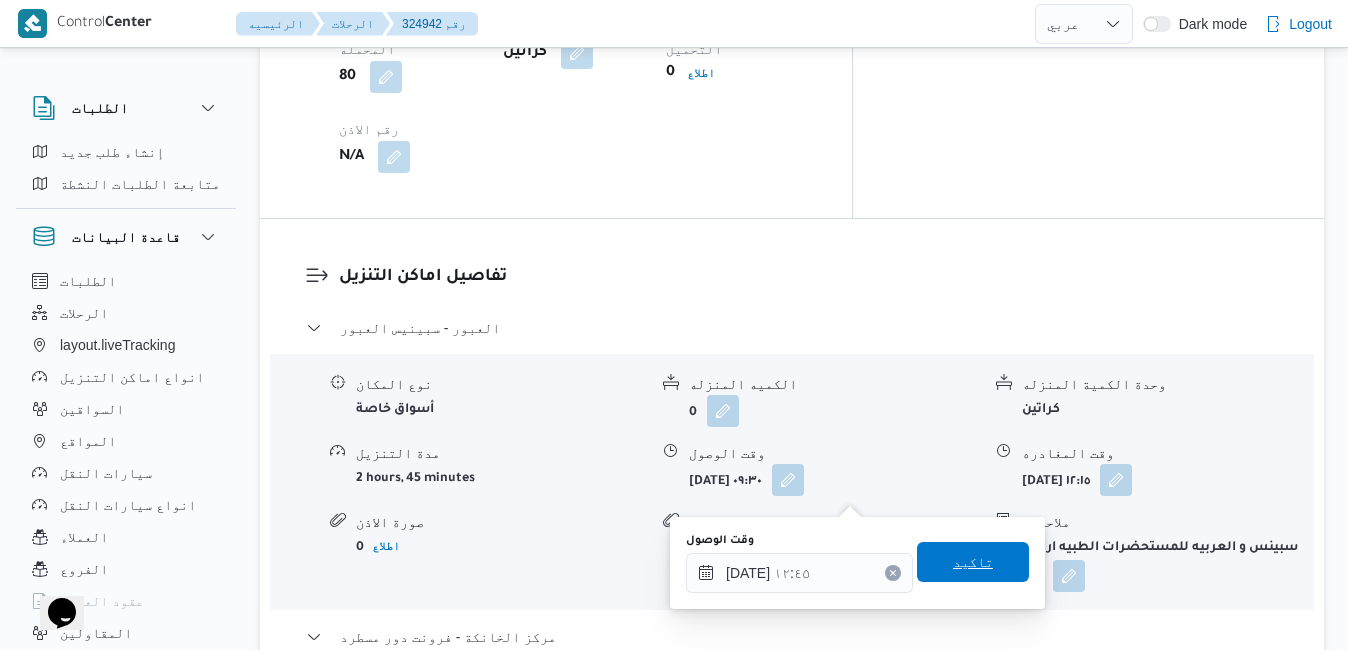 click on "تاكيد" at bounding box center [973, 562] 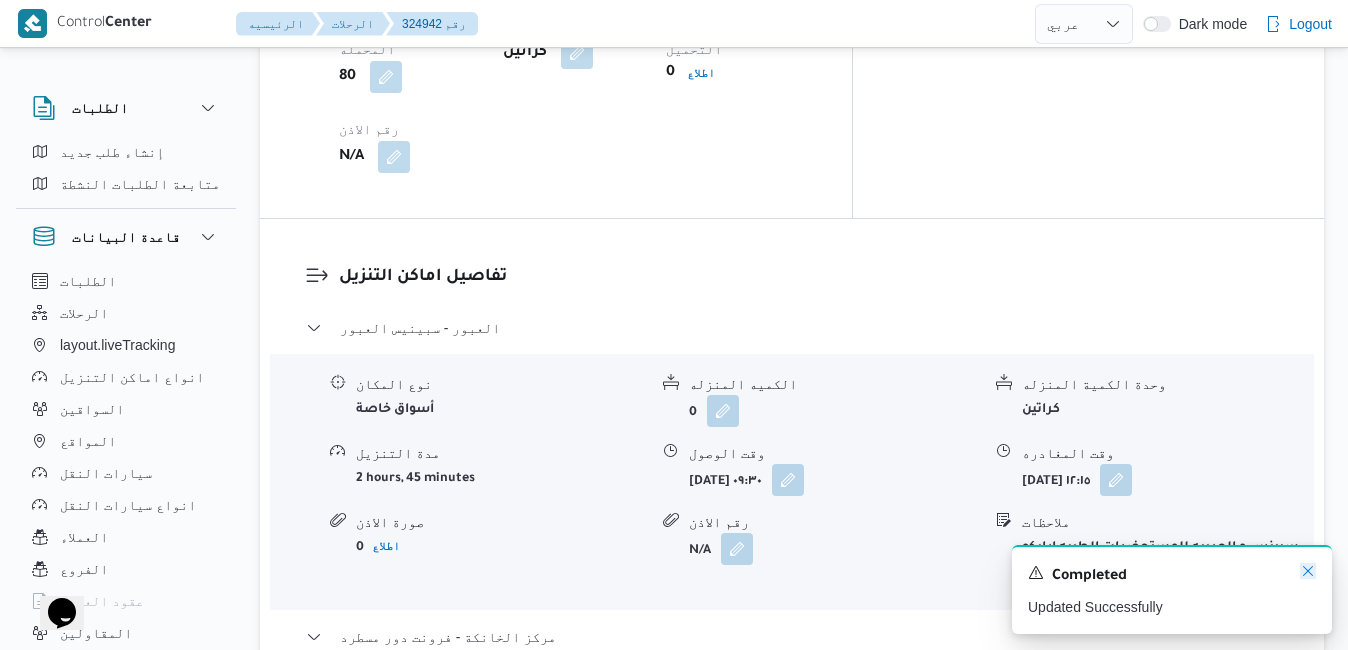 click 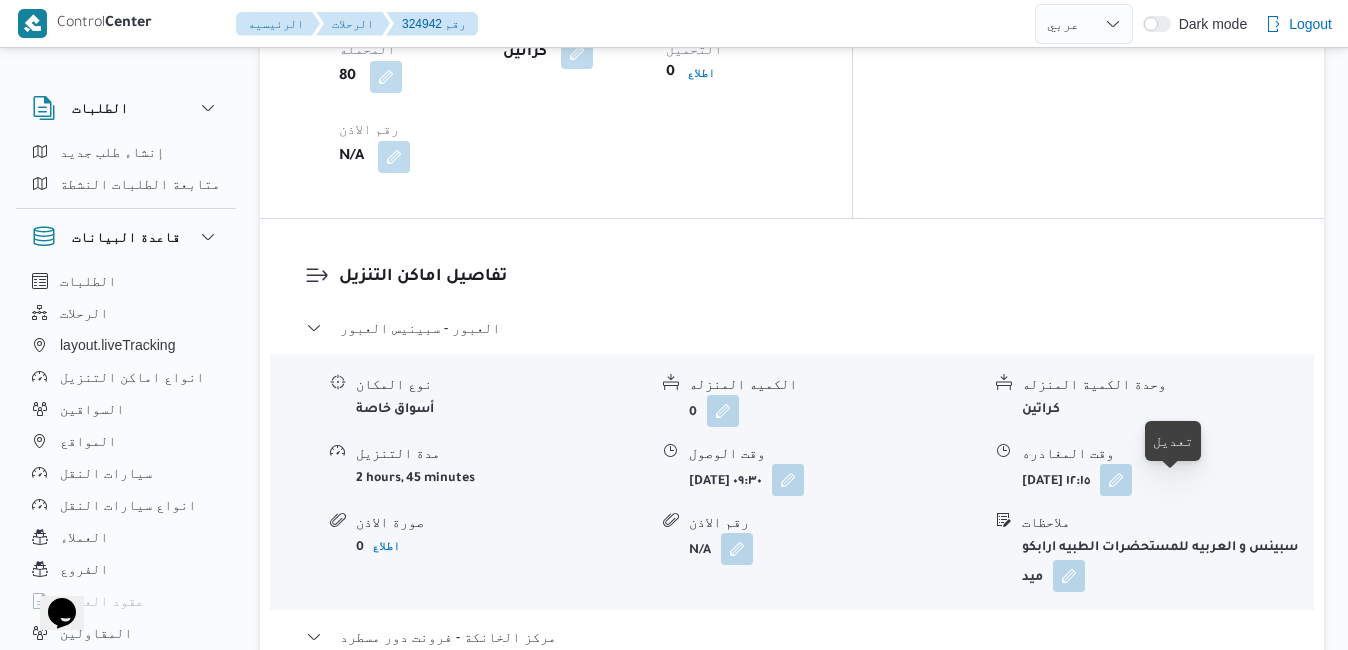click at bounding box center (1116, 788) 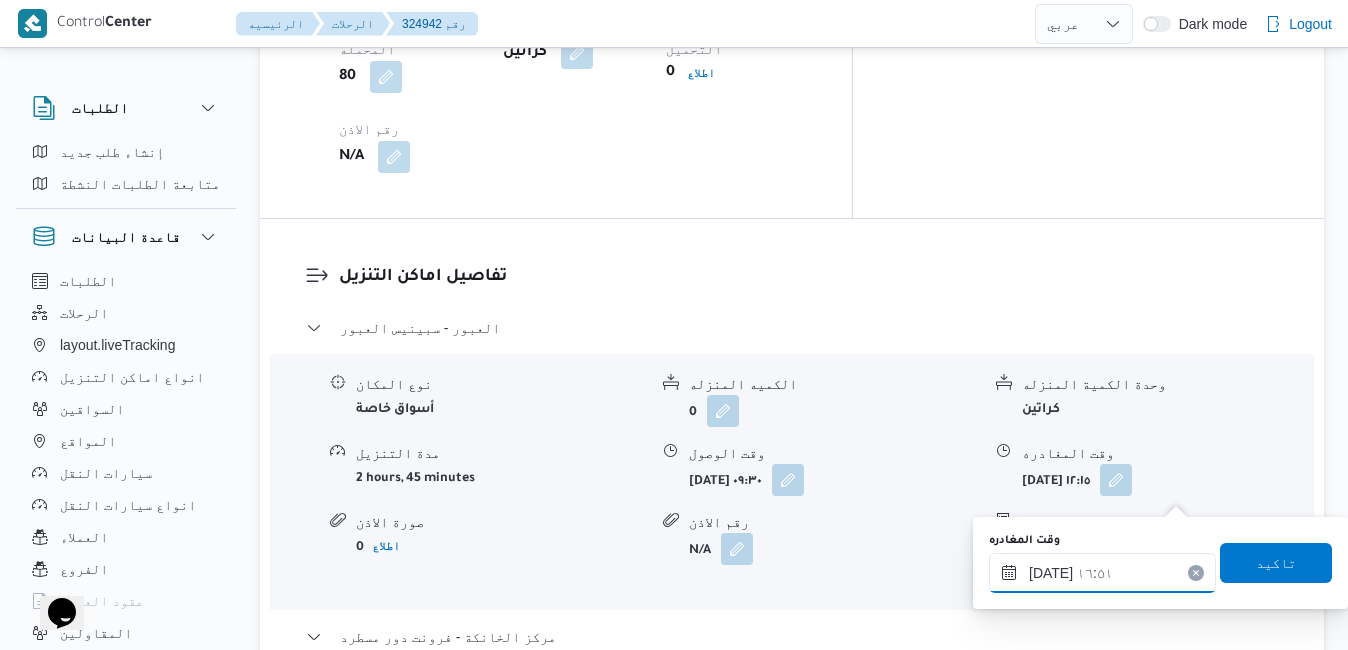 click on "١٥/٠٧/٢٠٢٥ ١٦:٥١" at bounding box center [1102, 573] 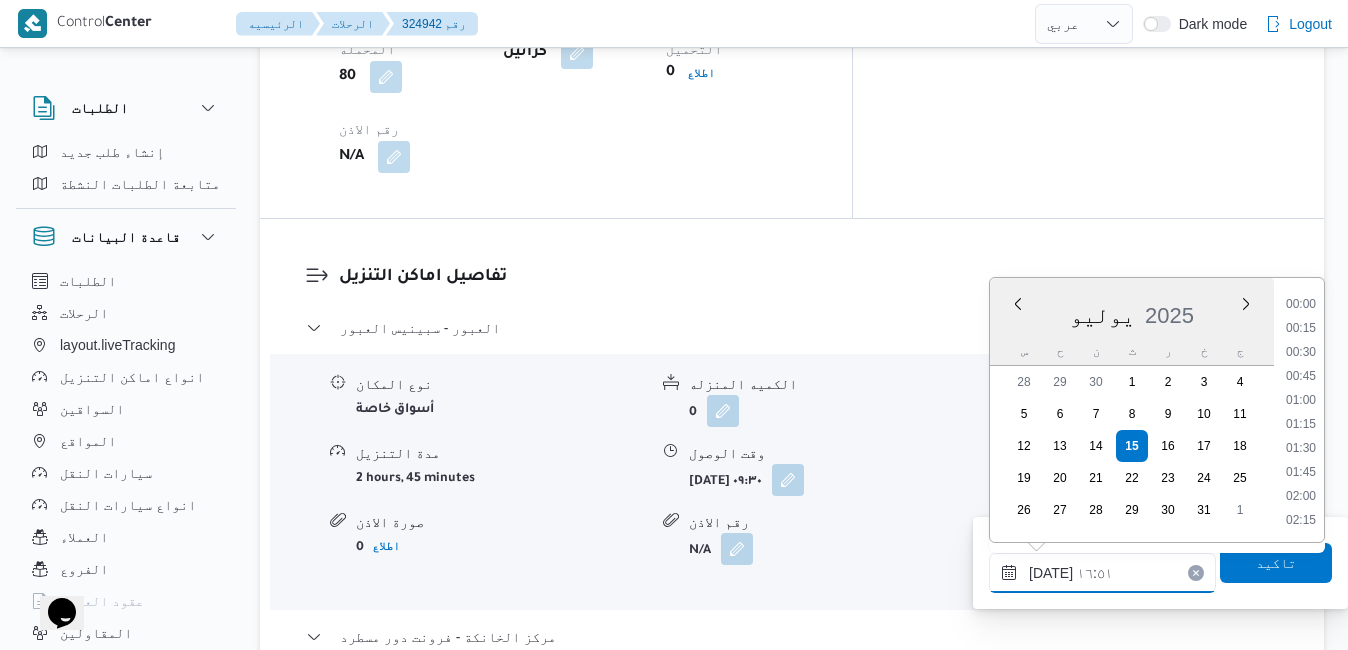 scroll, scrollTop: 1486, scrollLeft: 0, axis: vertical 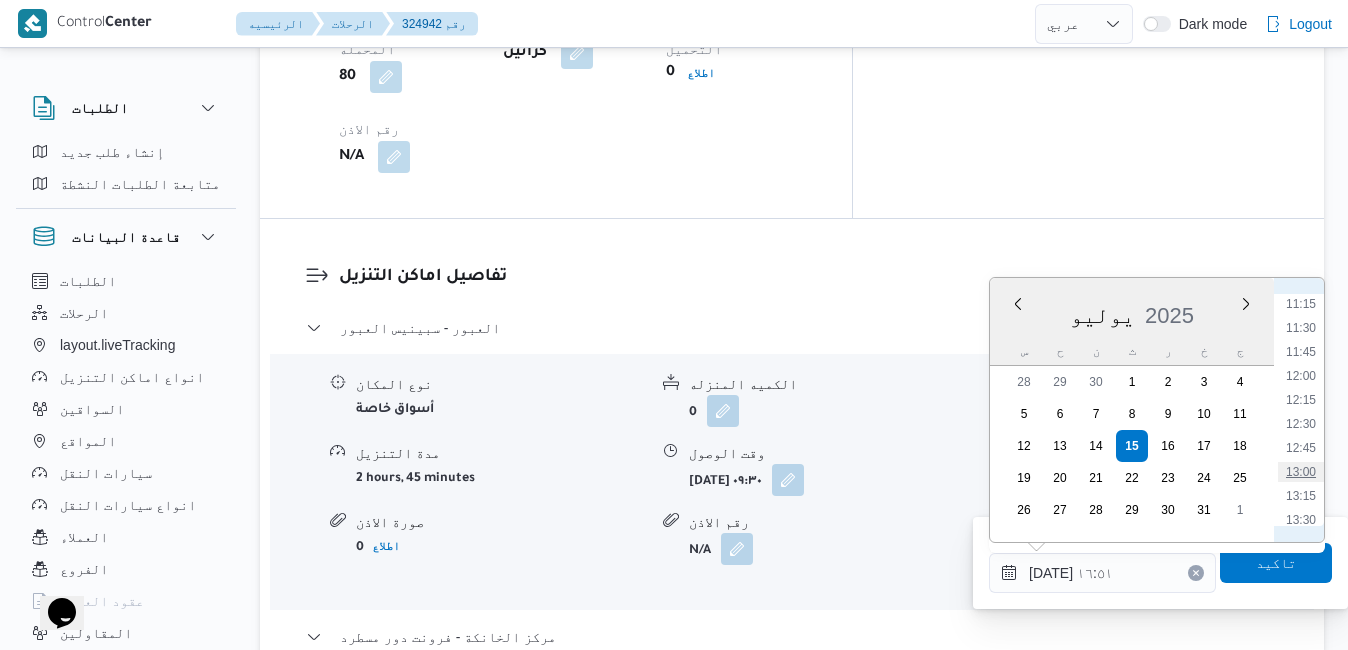 click on "13:00" at bounding box center [1301, 472] 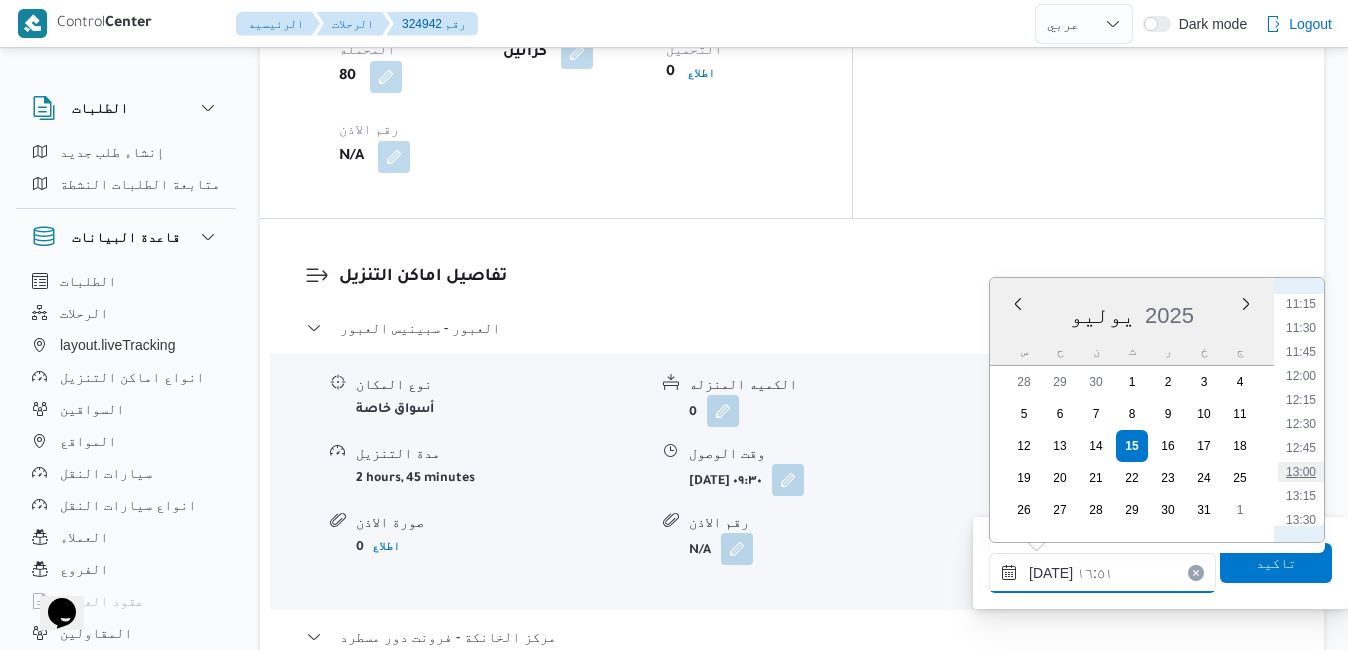type on "١٥/٠٧/٢٠٢٥ ١٣:٠٠" 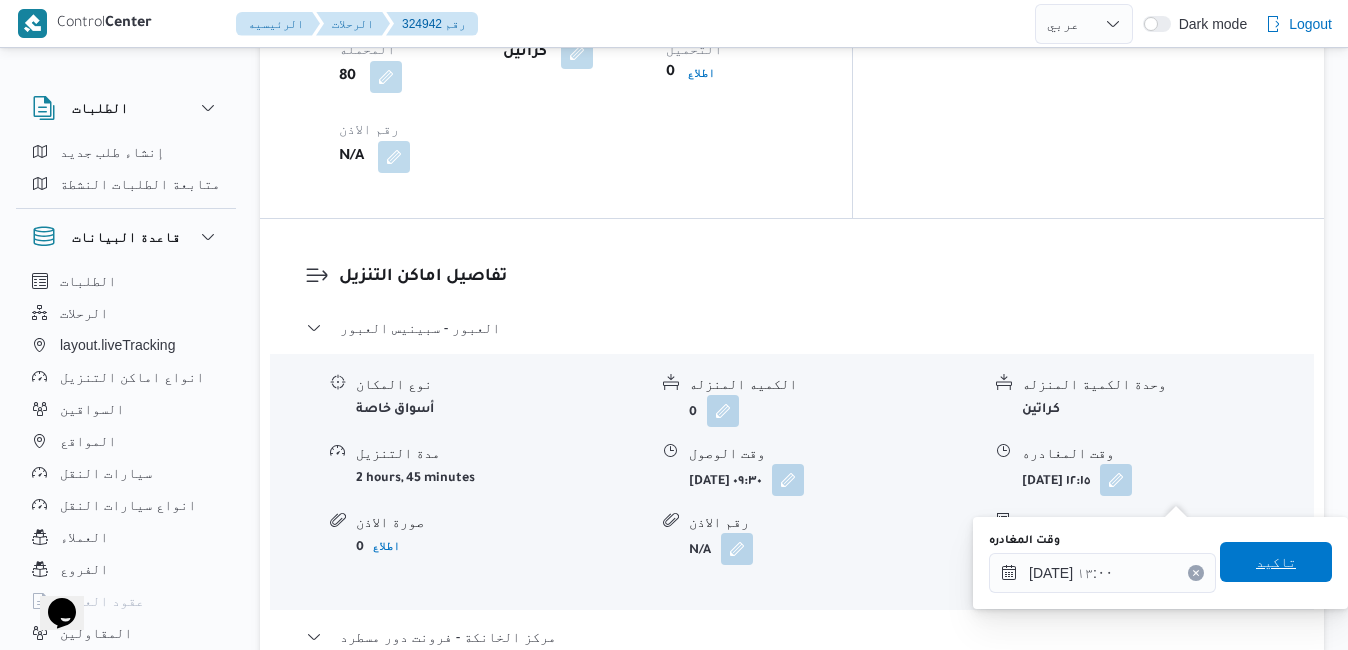 click on "تاكيد" at bounding box center (1276, 562) 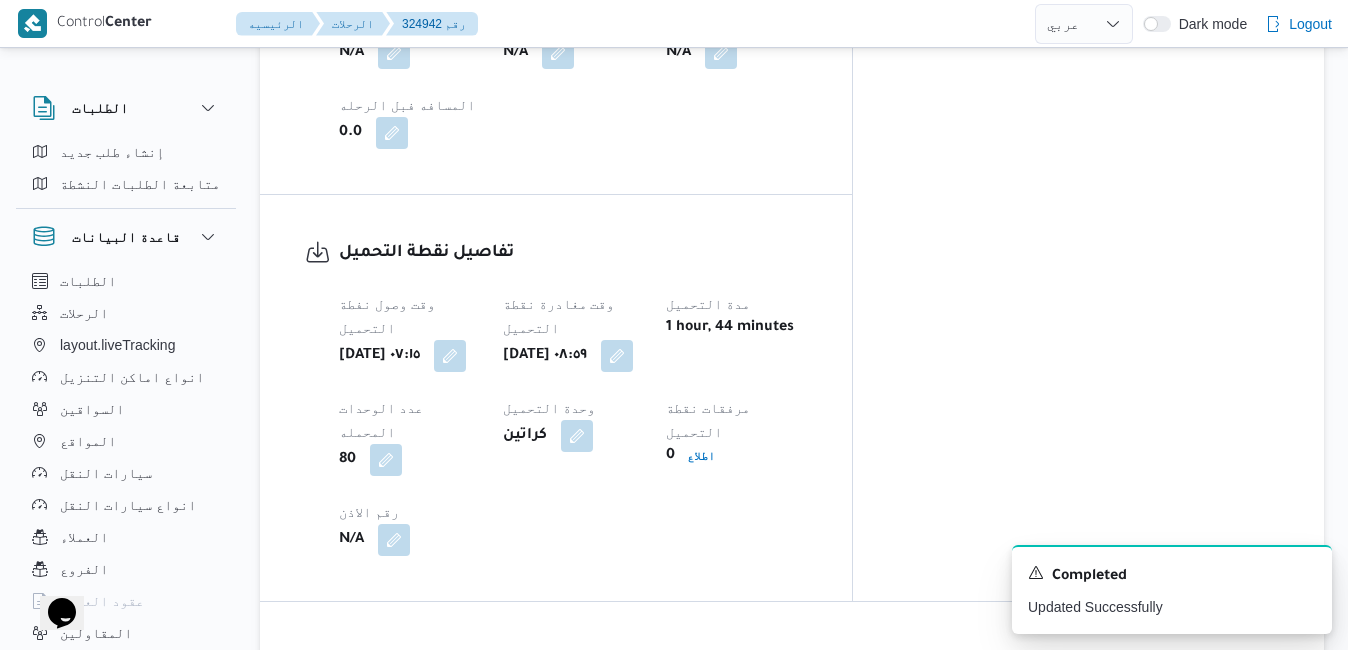 scroll, scrollTop: 0, scrollLeft: 0, axis: both 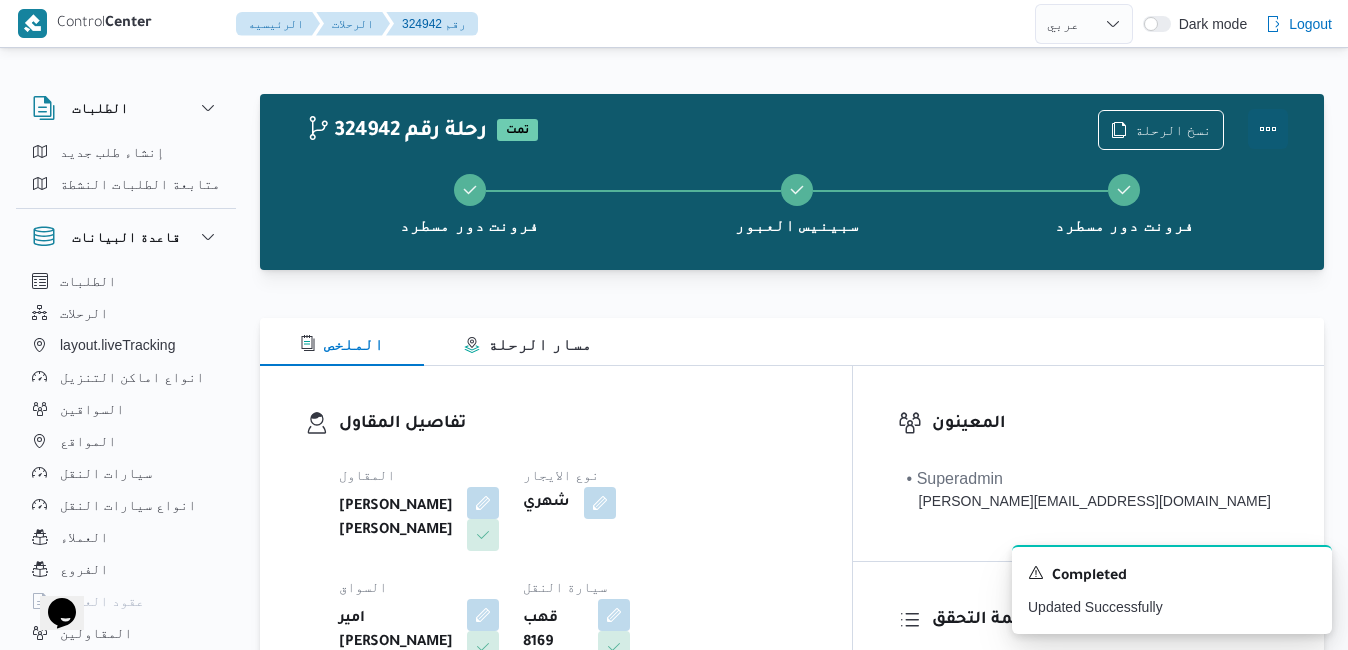 click at bounding box center (1268, 129) 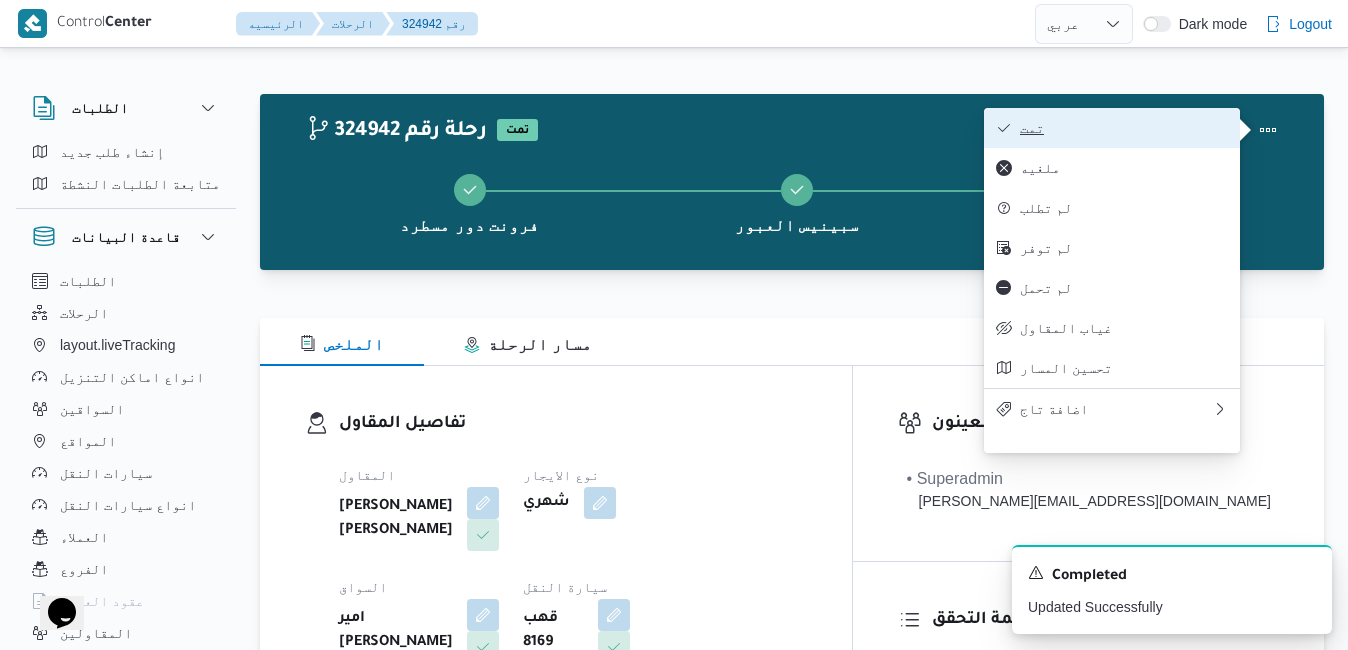 click on "تمت" at bounding box center [1124, 128] 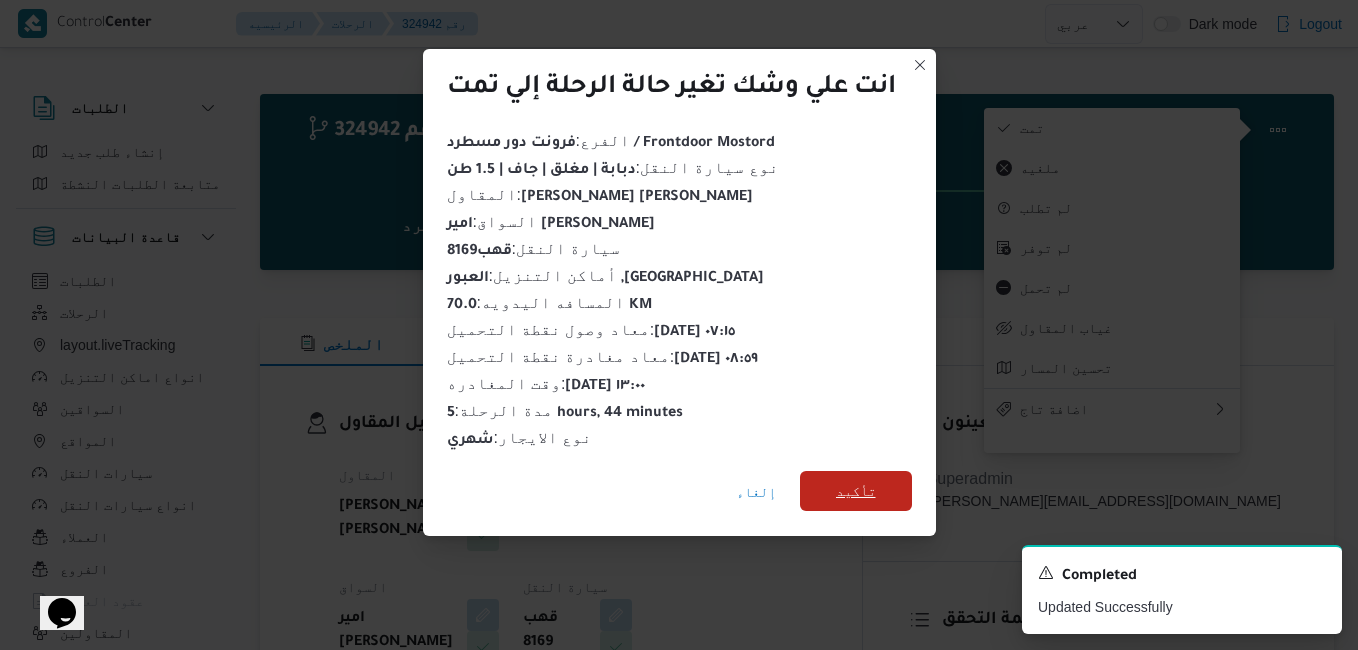 click on "تأكيد" at bounding box center (856, 491) 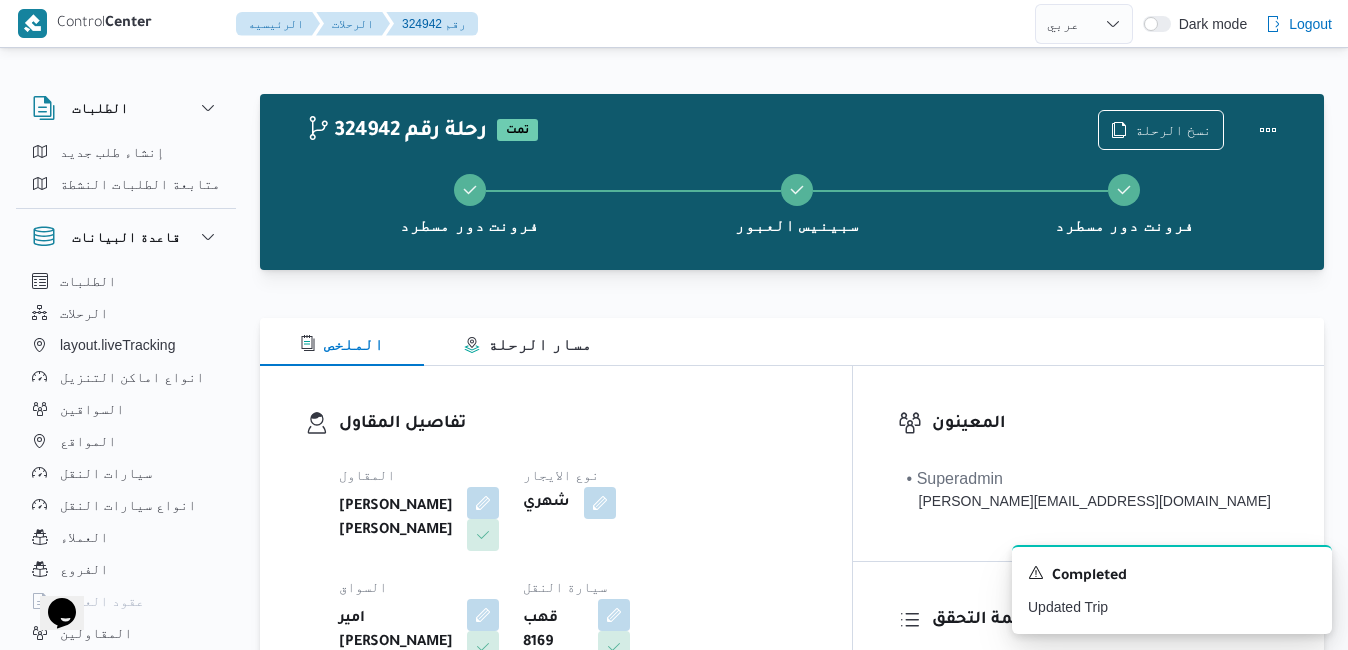 click on "تفاصيل المقاول" at bounding box center (573, 424) 